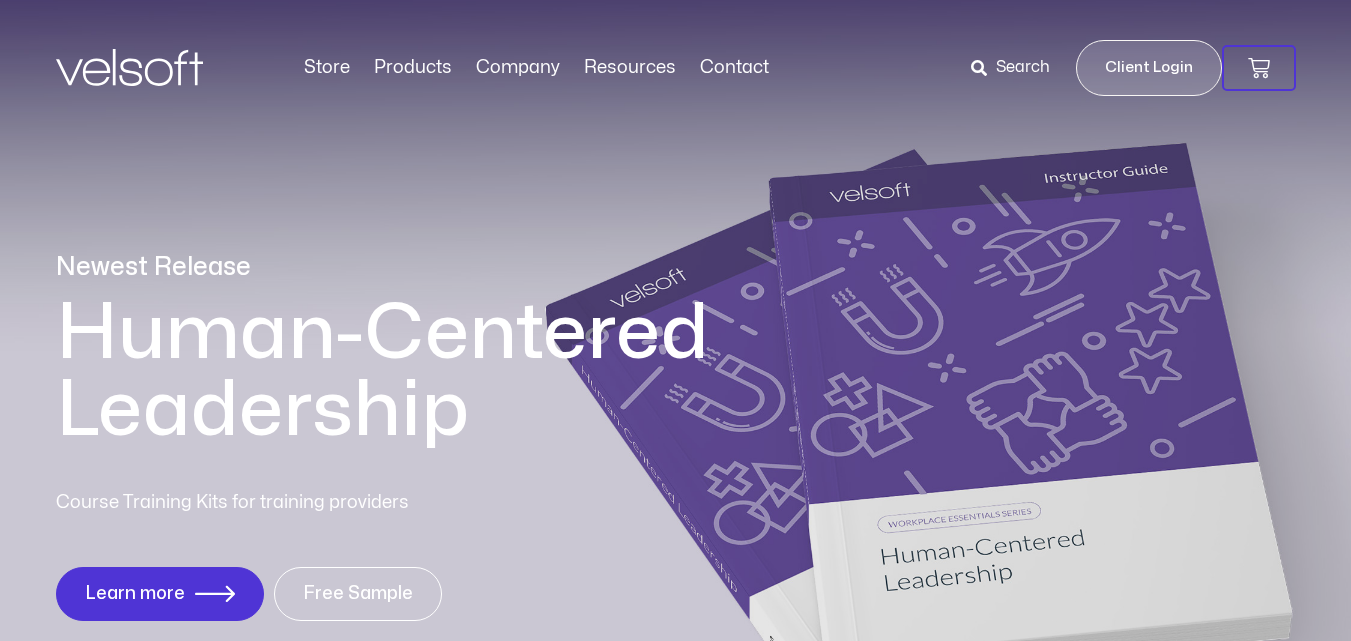 scroll, scrollTop: 0, scrollLeft: 0, axis: both 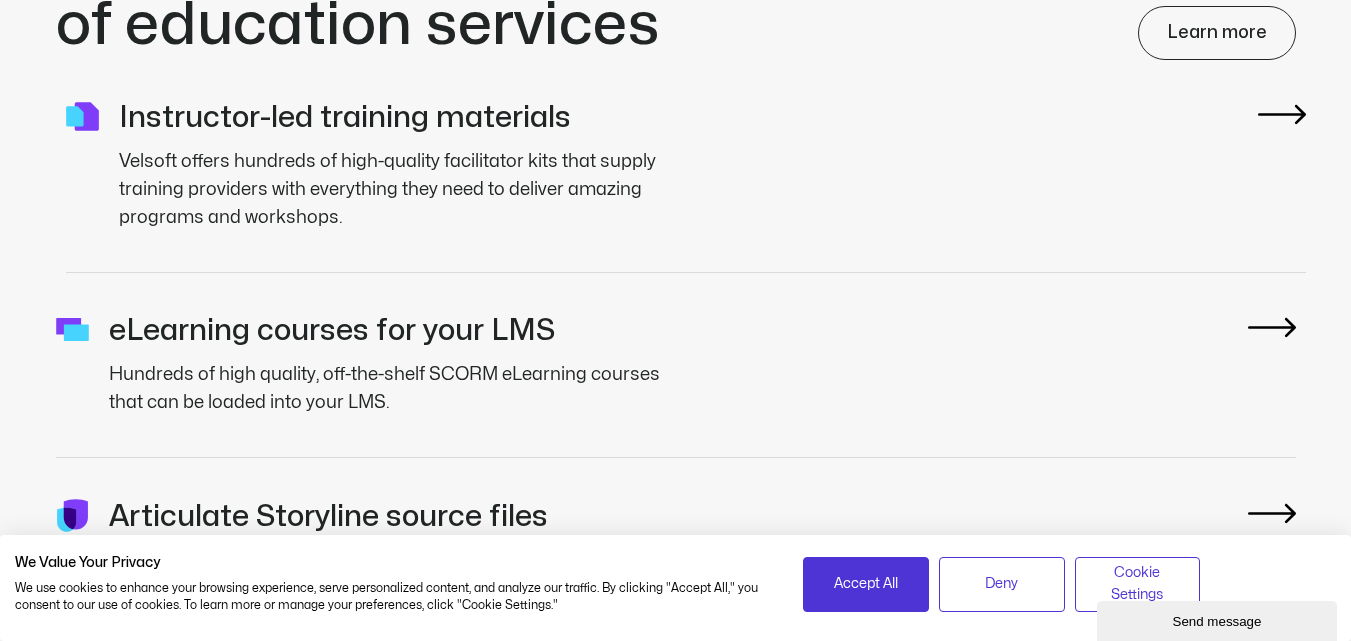 click at bounding box center (1282, 114) 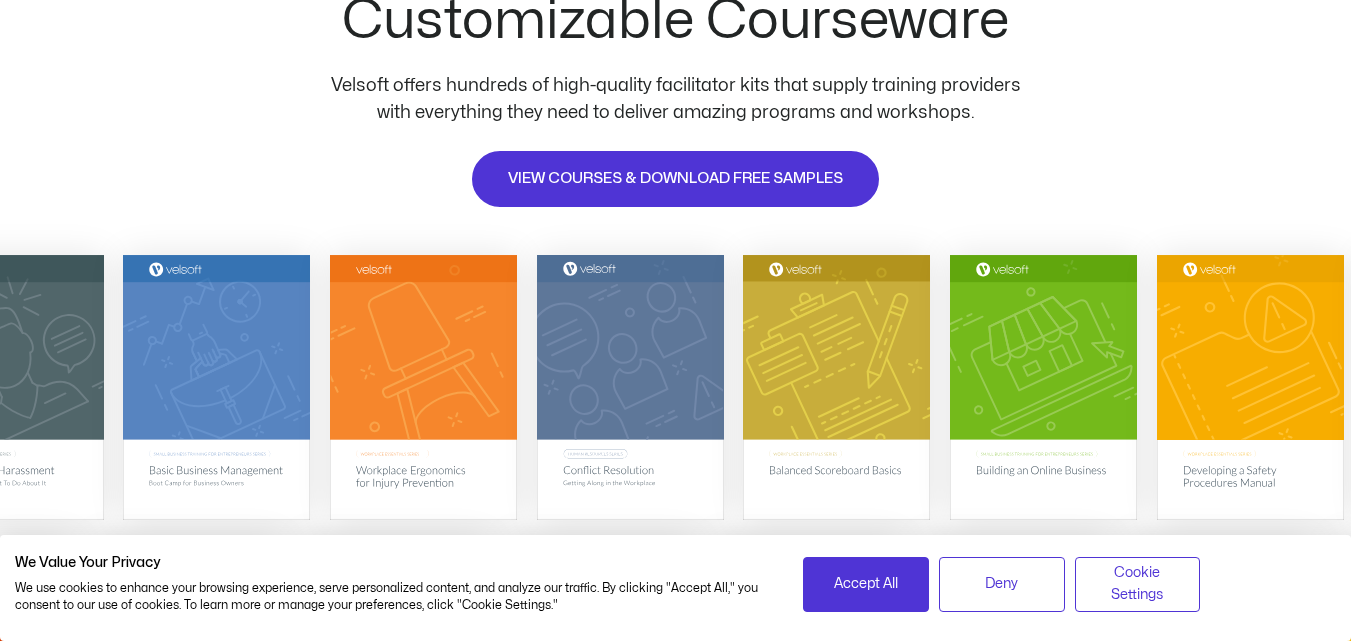 scroll, scrollTop: 266, scrollLeft: 0, axis: vertical 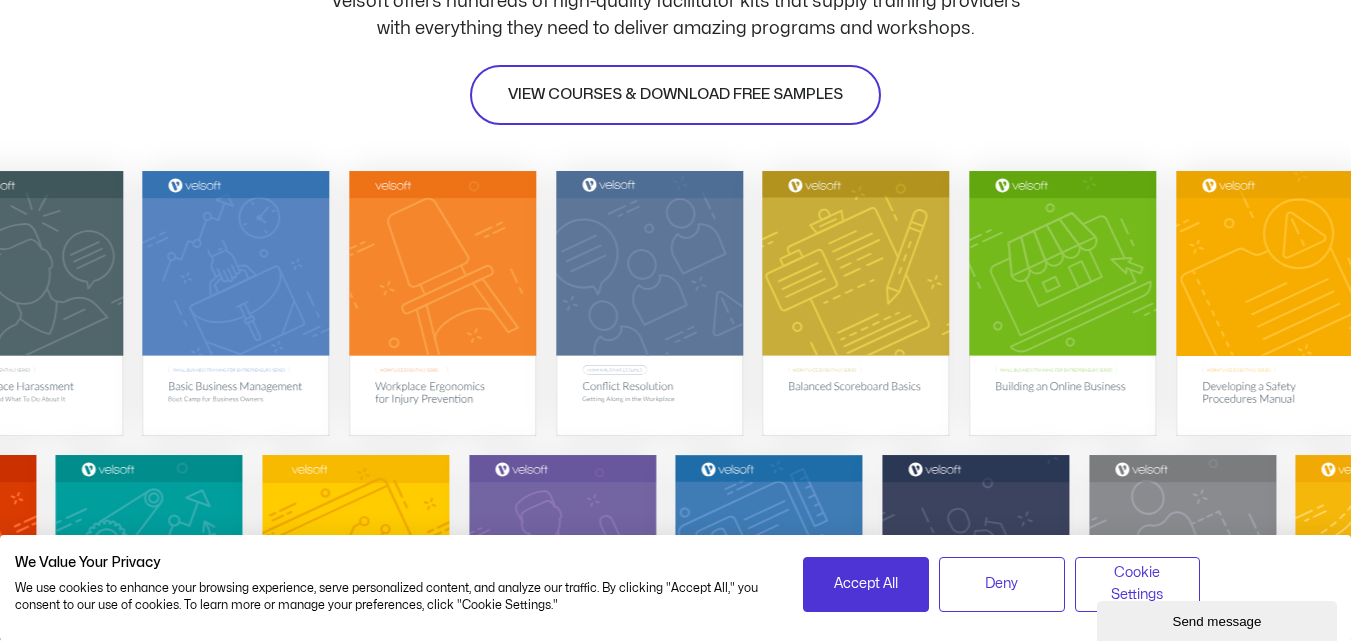 click on "VIEW COURSES & DOWNLOAD FREE SAMPLES" at bounding box center [675, 95] 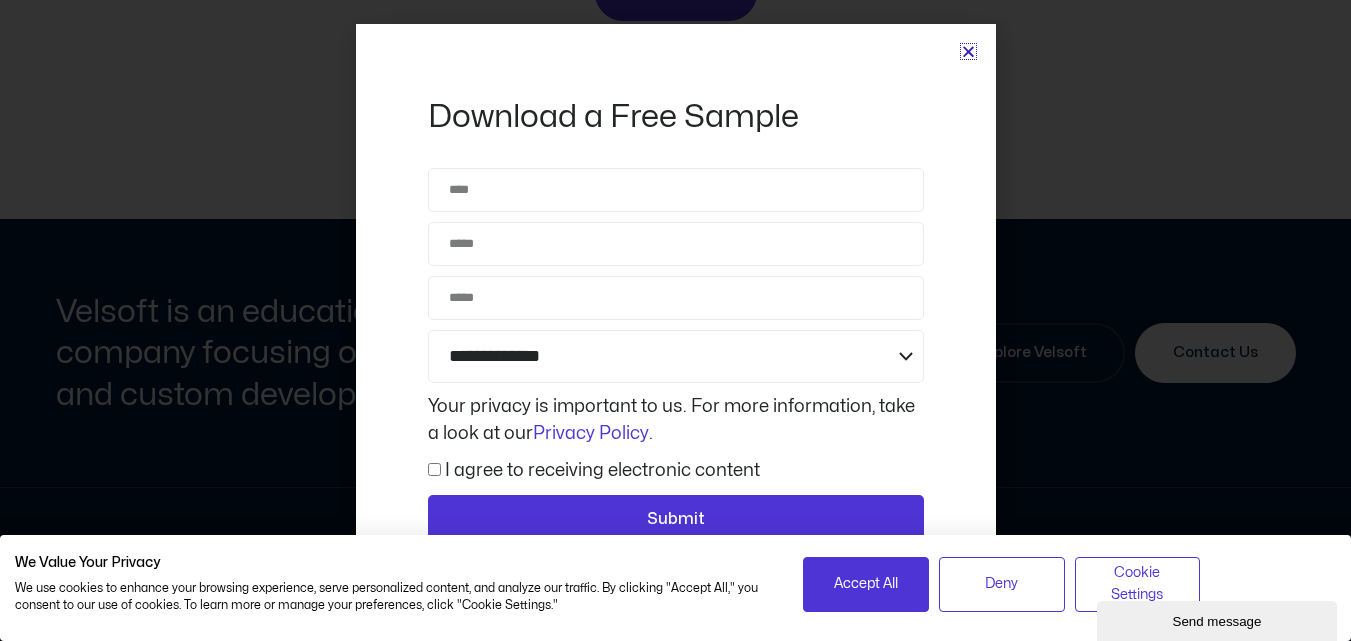 scroll, scrollTop: 9444, scrollLeft: 0, axis: vertical 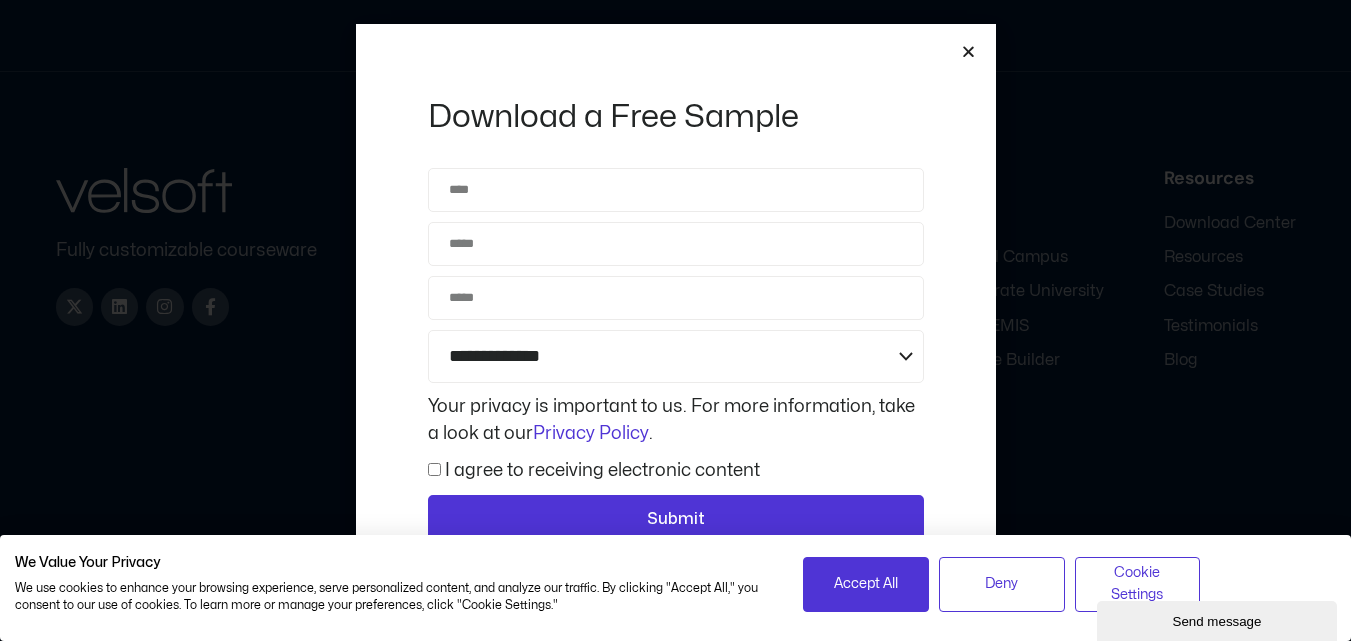 click at bounding box center (968, 51) 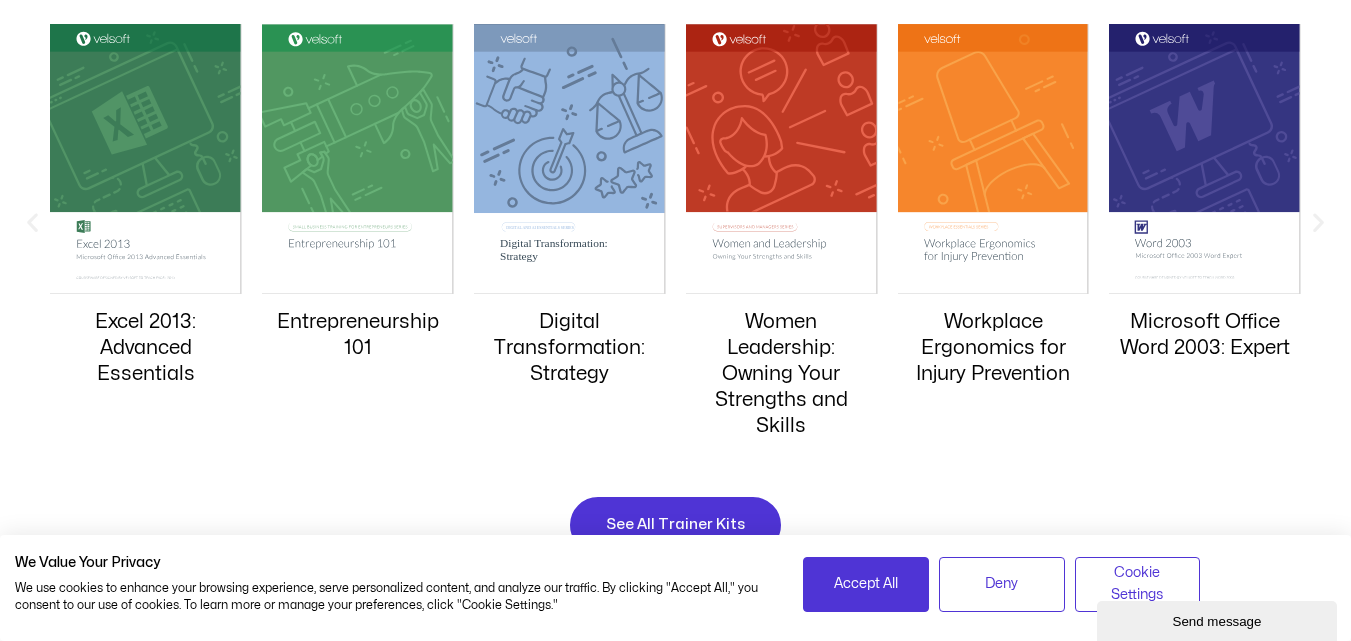 scroll, scrollTop: 2020, scrollLeft: 0, axis: vertical 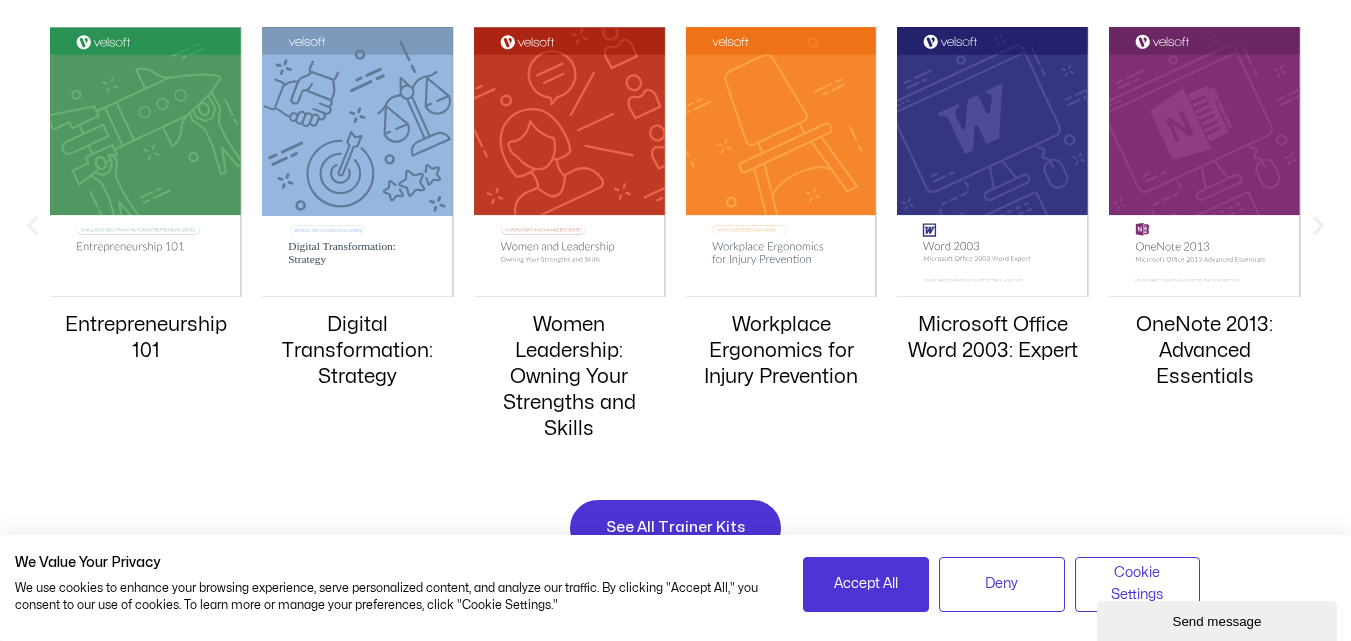 click at bounding box center (1318, 224) 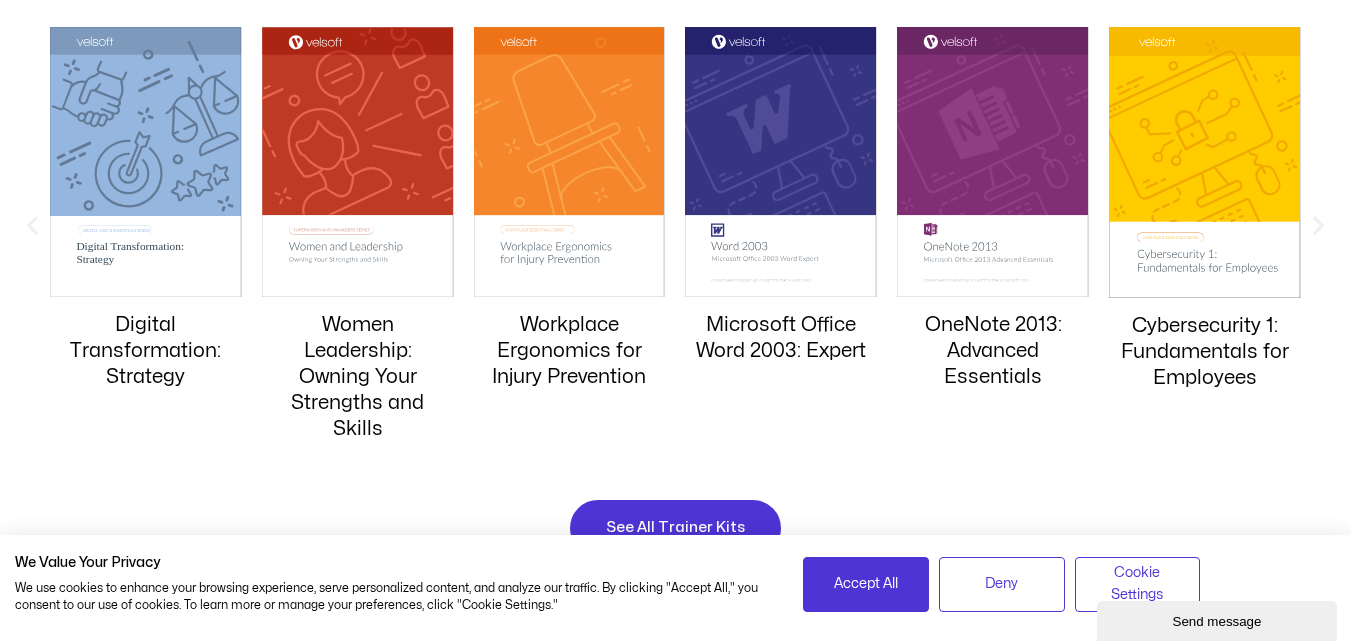 click at bounding box center [1318, 224] 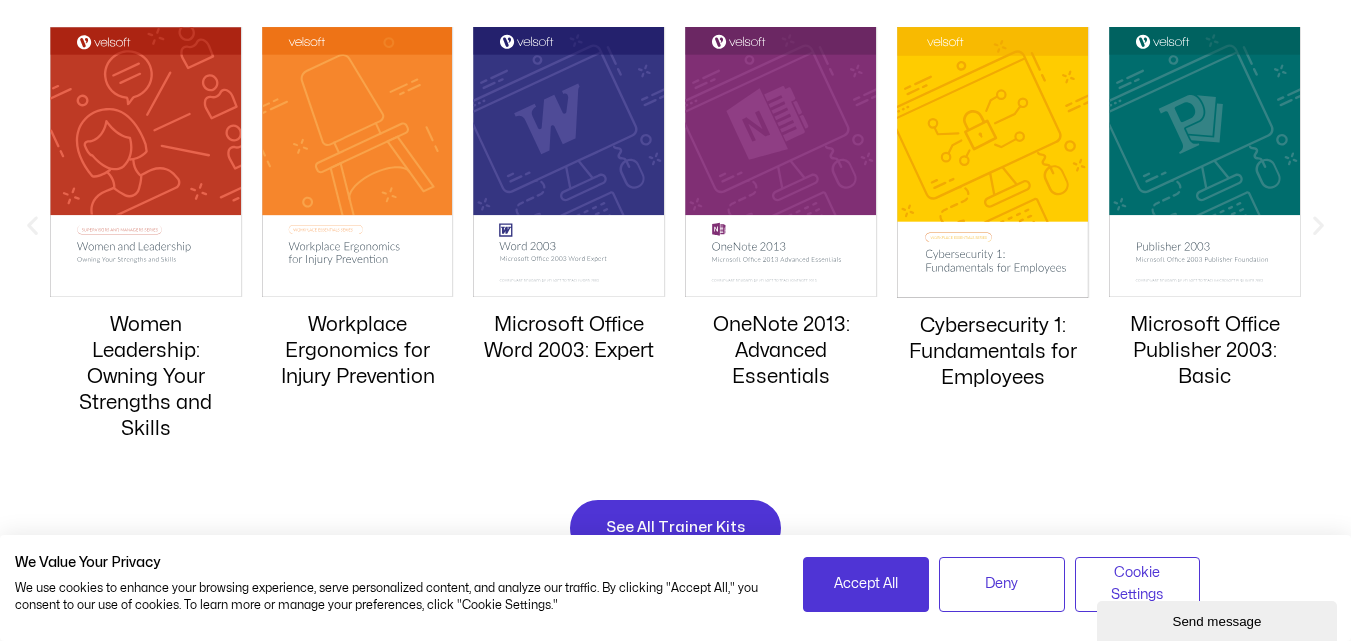 click at bounding box center (1318, 224) 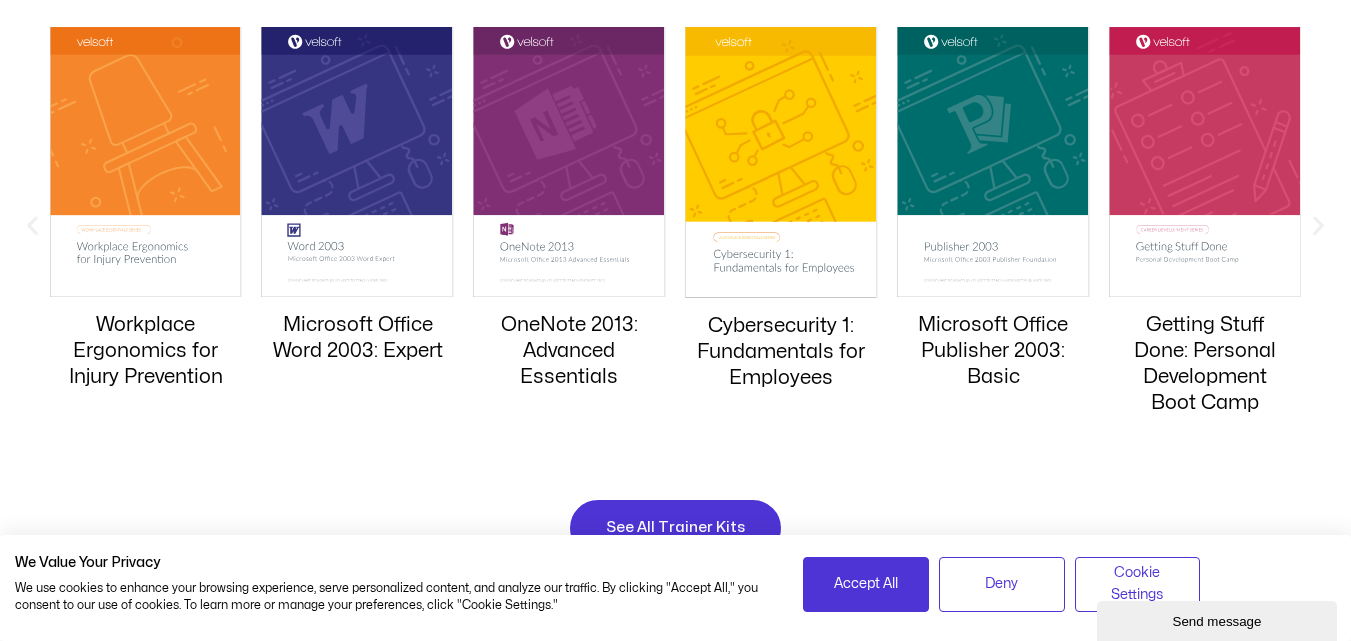 click at bounding box center [1318, 224] 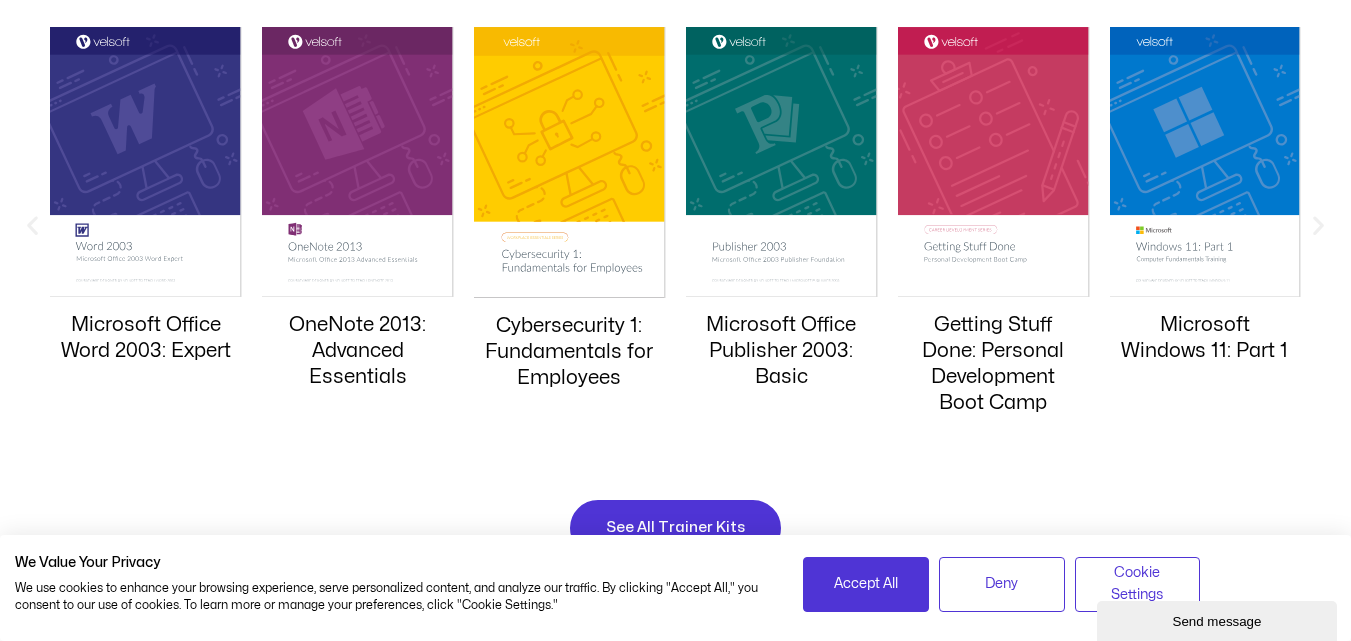 click at bounding box center [1318, 224] 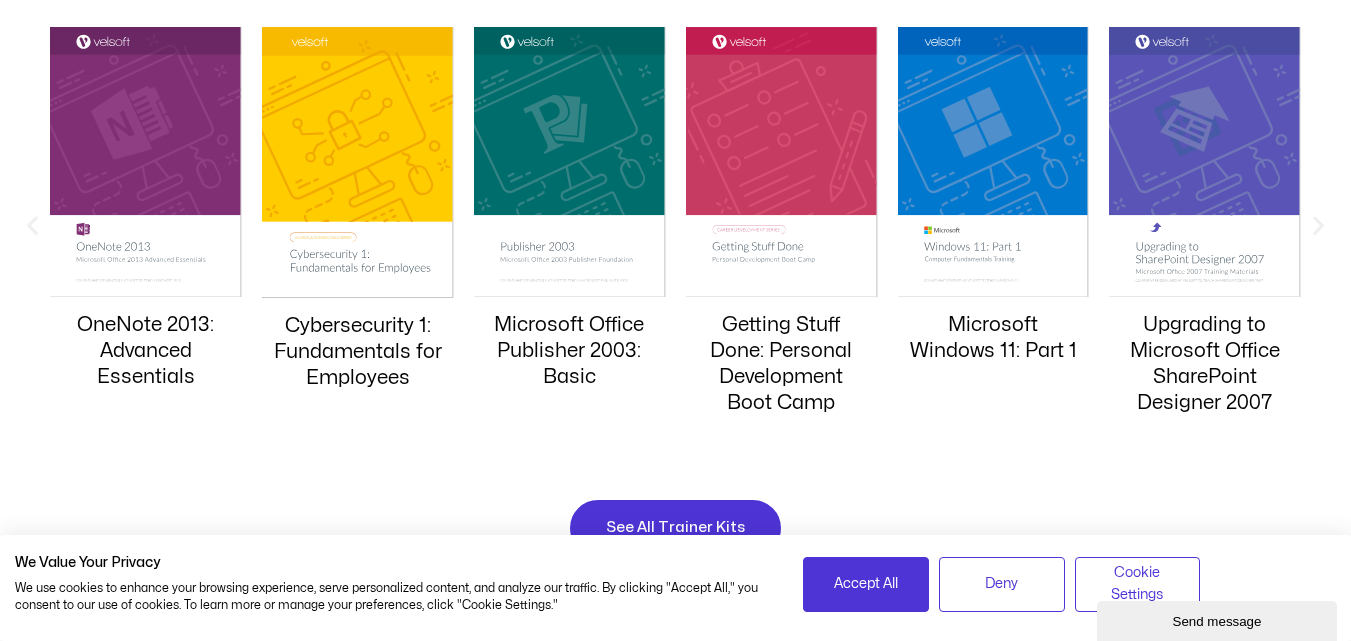 click at bounding box center (1318, 224) 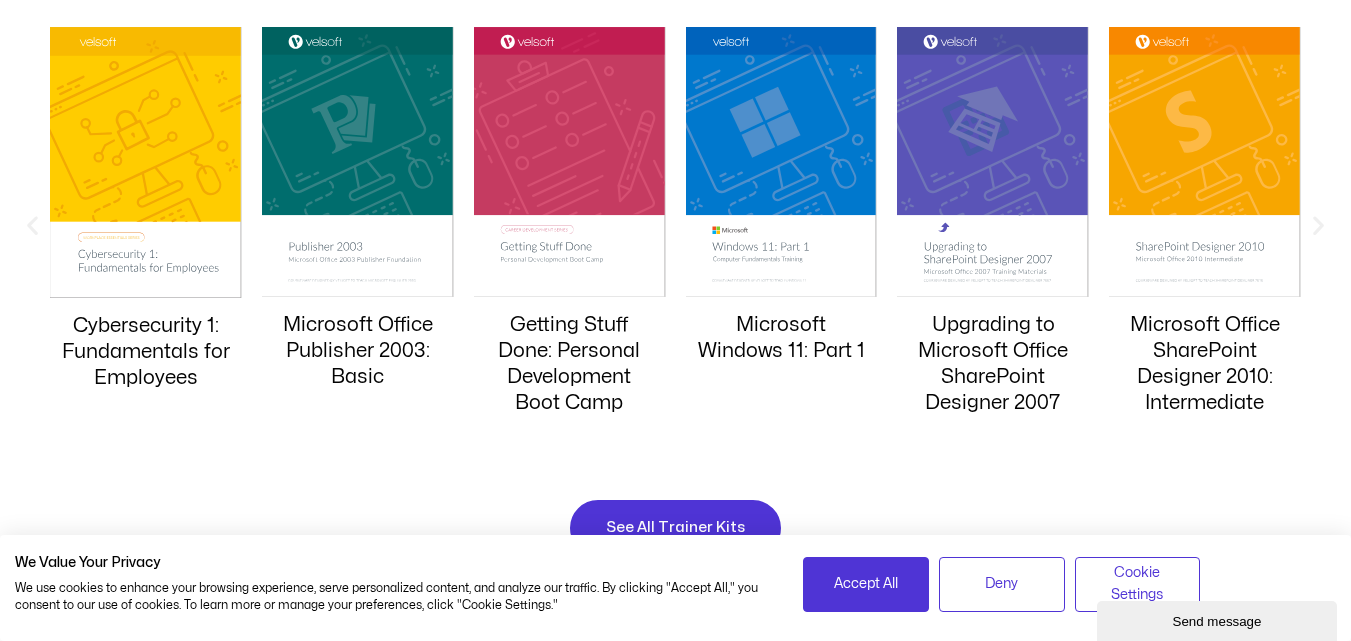 click at bounding box center (1318, 224) 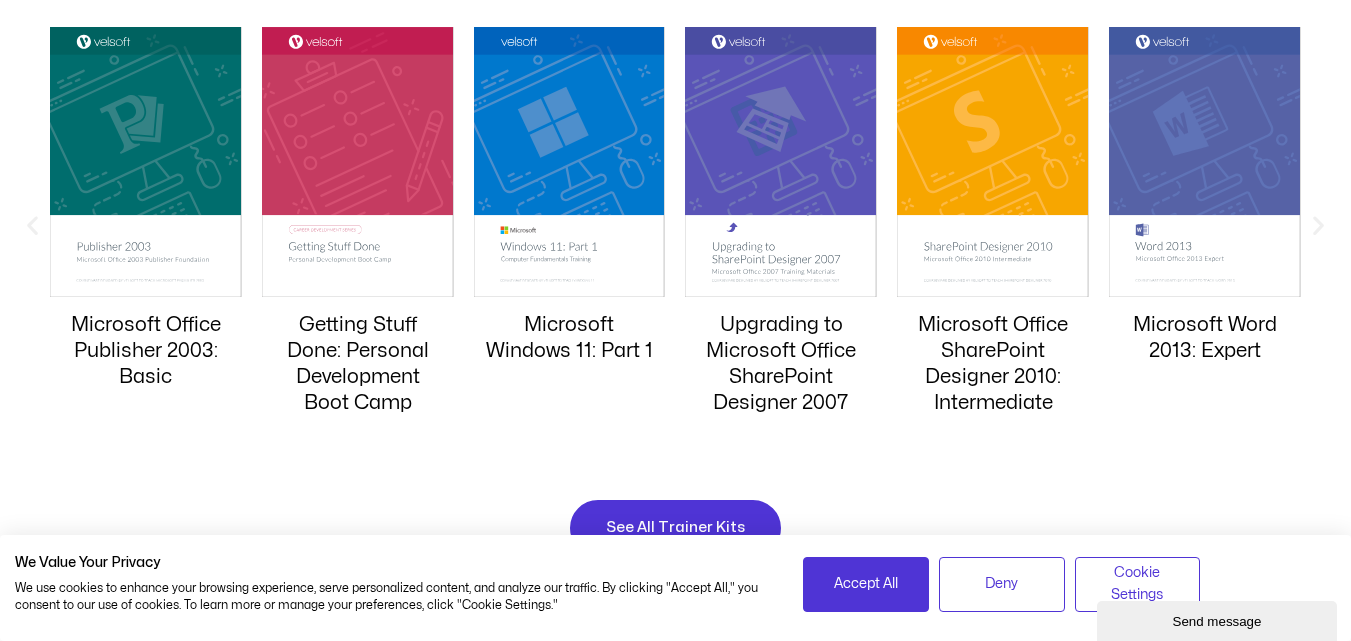 click at bounding box center [1318, 224] 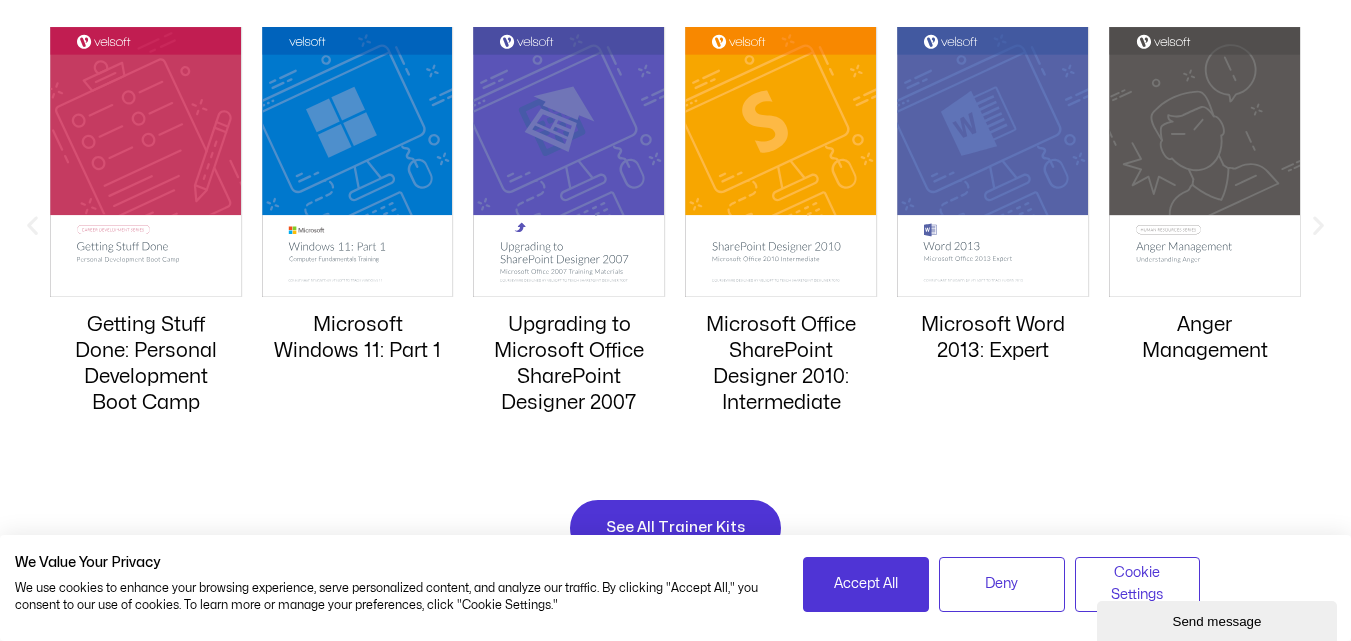 click at bounding box center [1318, 224] 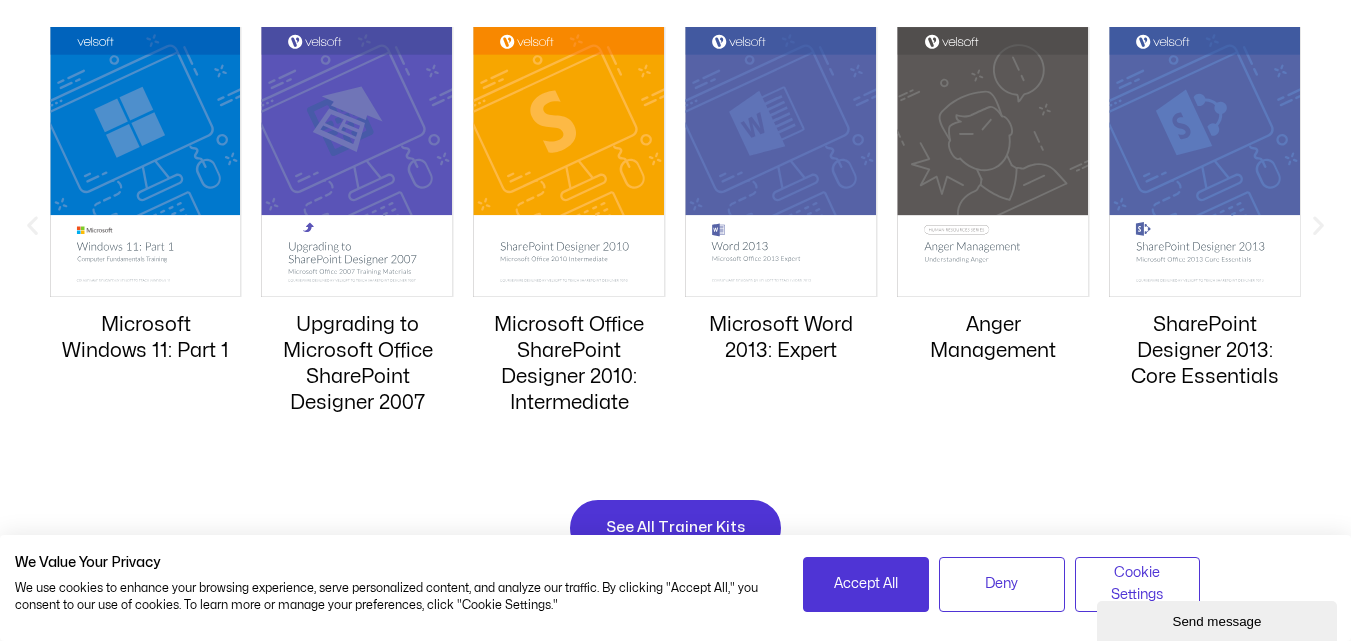 click at bounding box center (1318, 224) 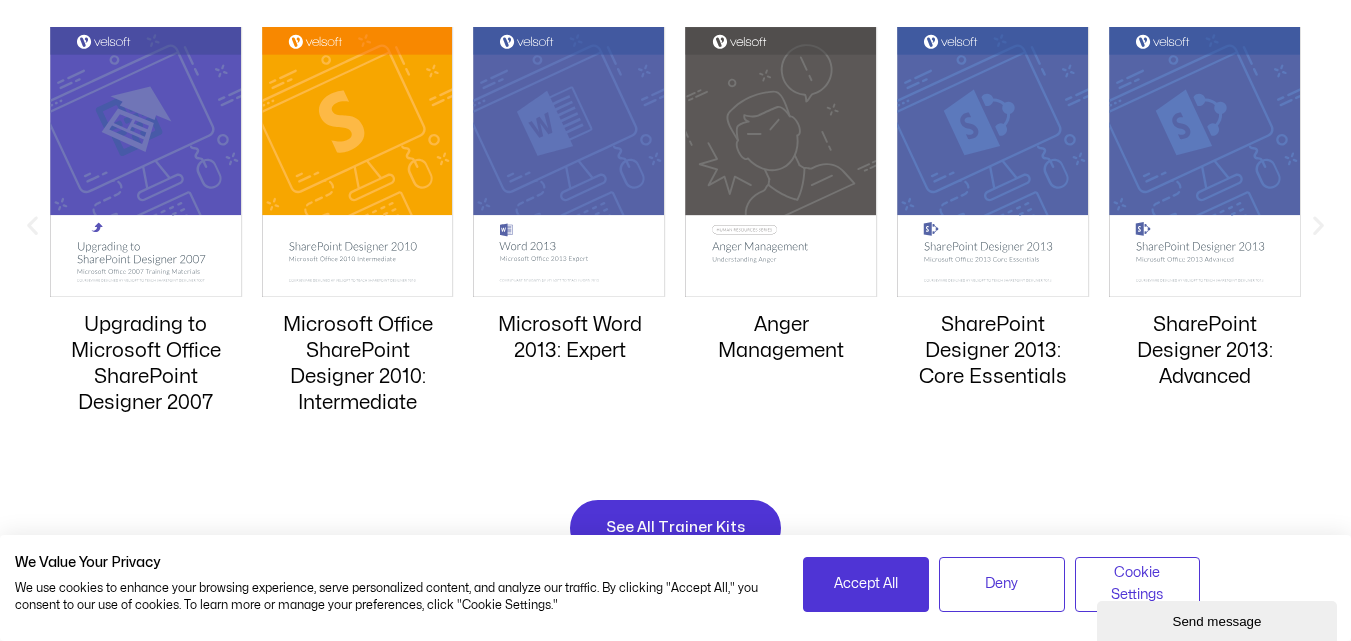click at bounding box center [1318, 224] 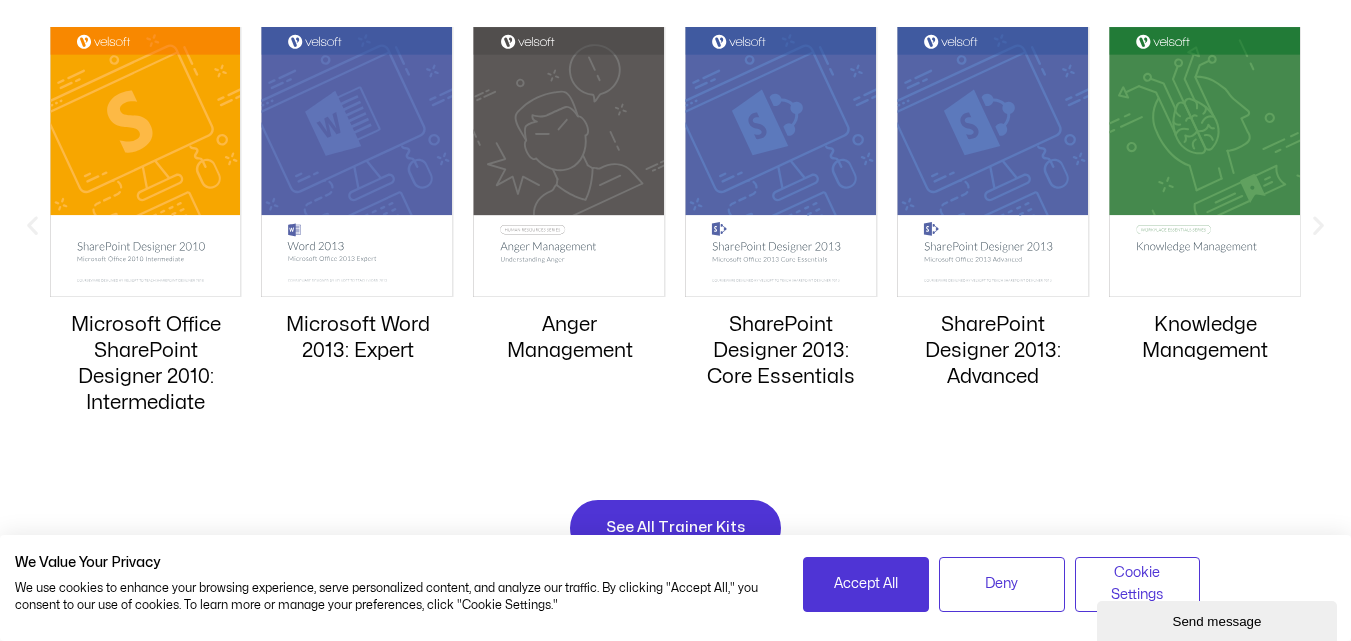 click at bounding box center [1318, 224] 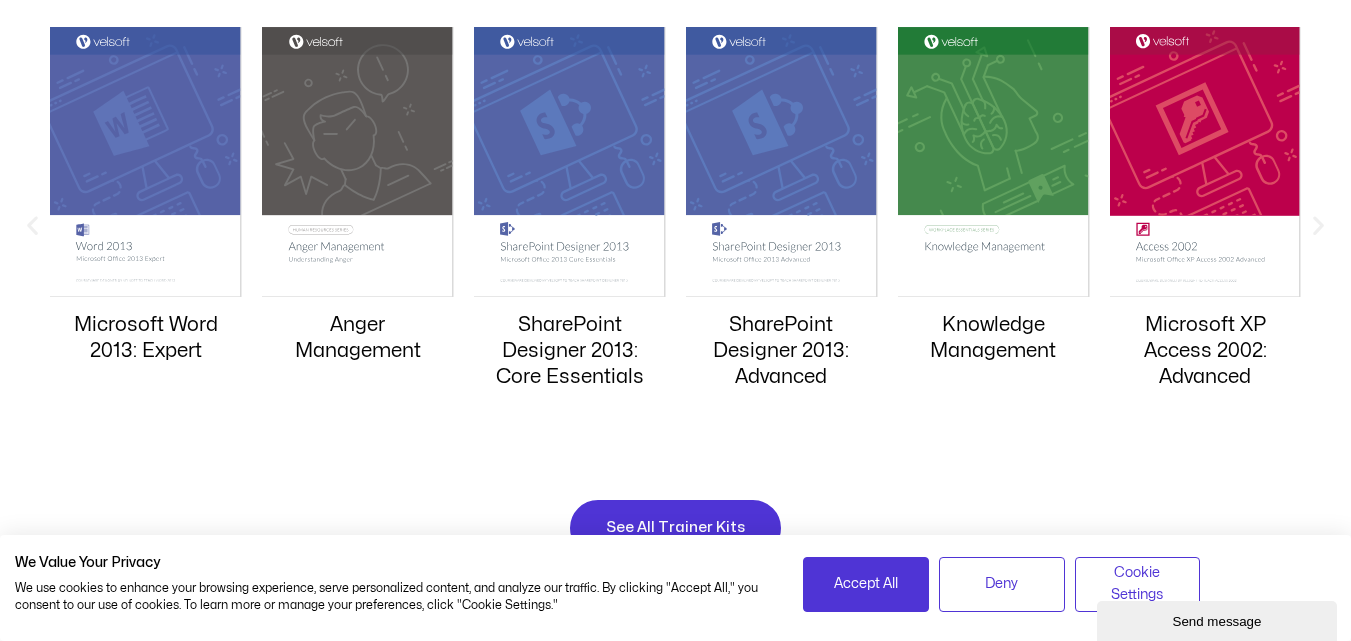 click at bounding box center (1318, 224) 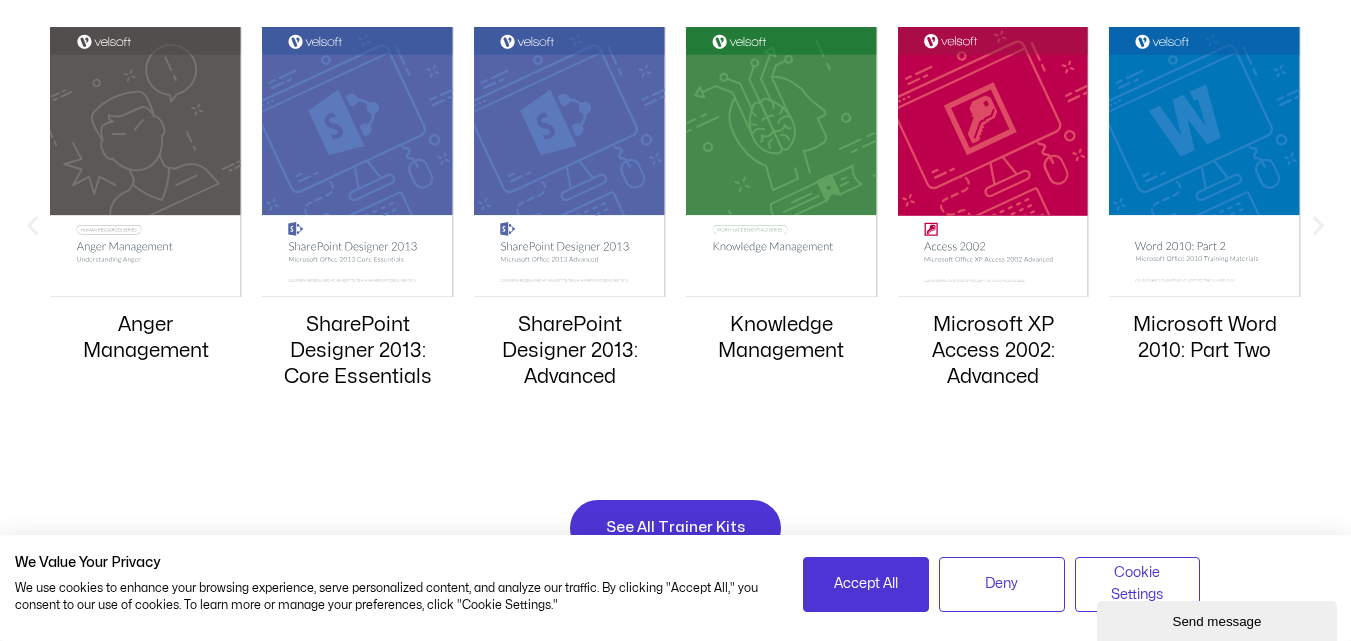 click at bounding box center [1318, 224] 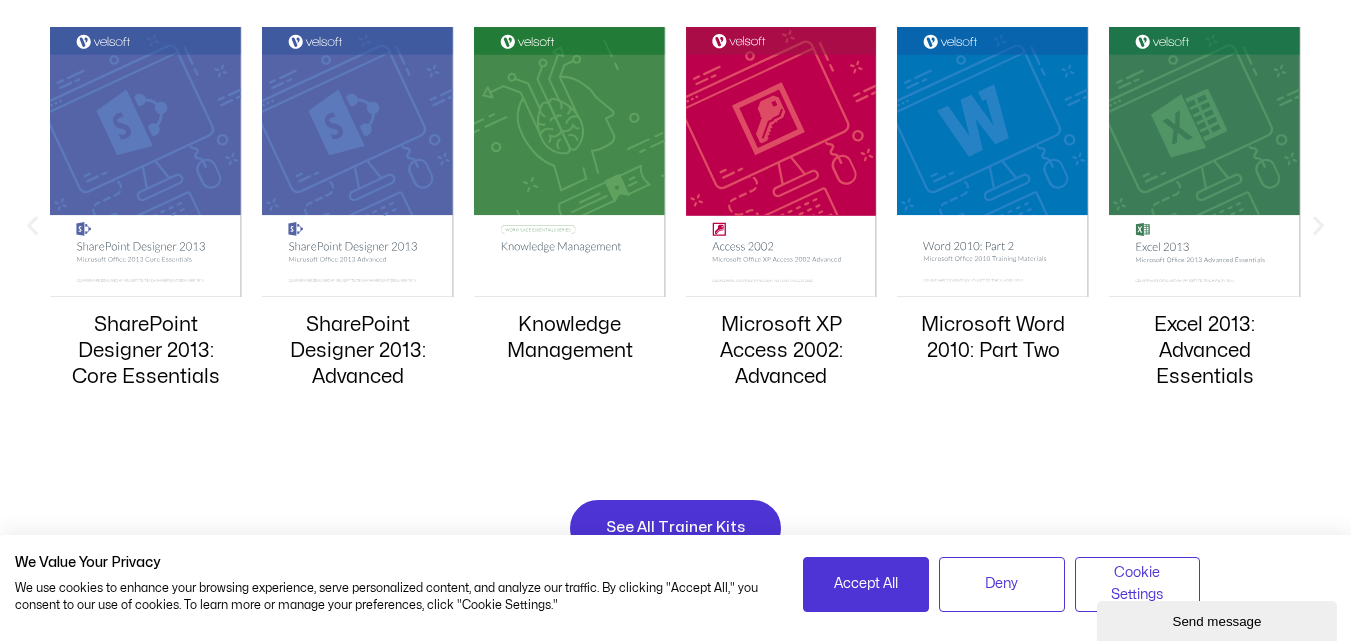 click at bounding box center (1318, 224) 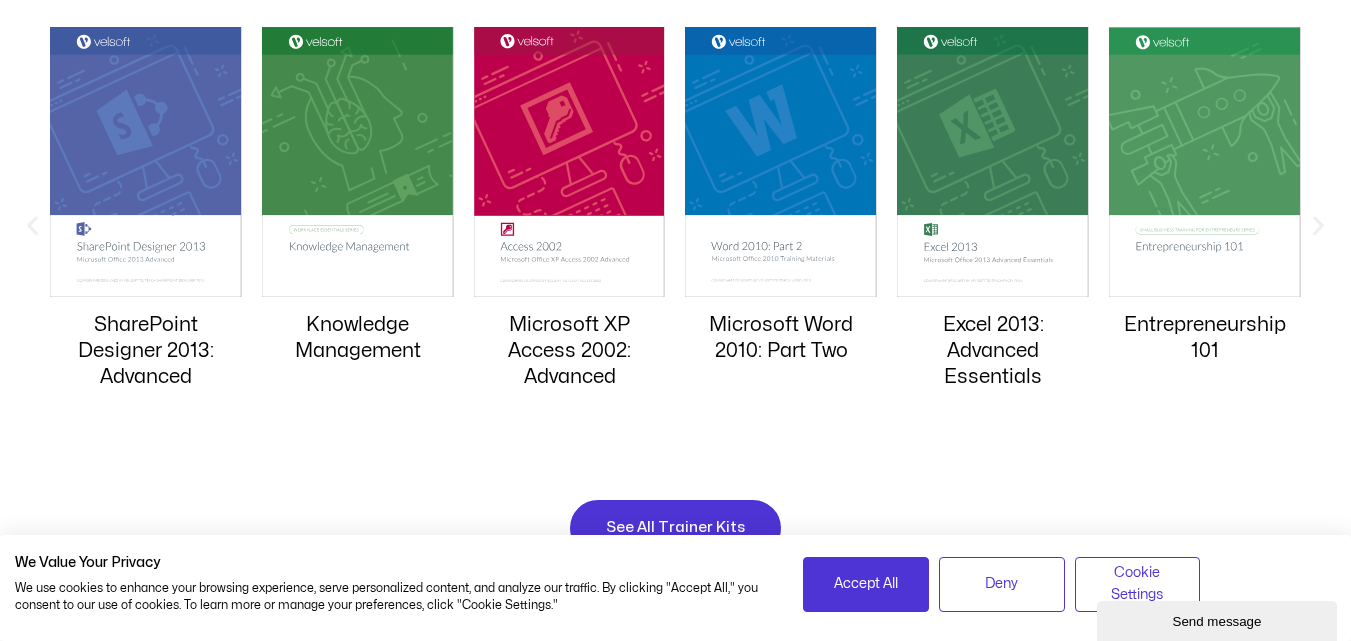 click at bounding box center [1318, 224] 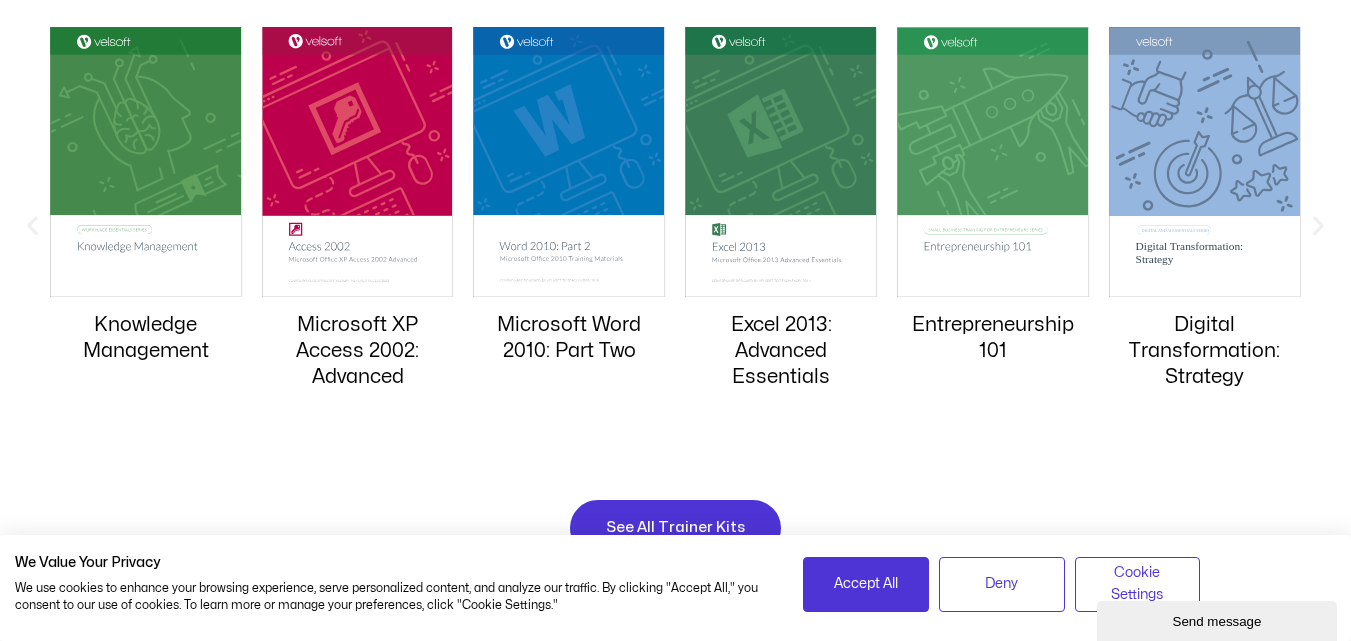 click at bounding box center (1318, 224) 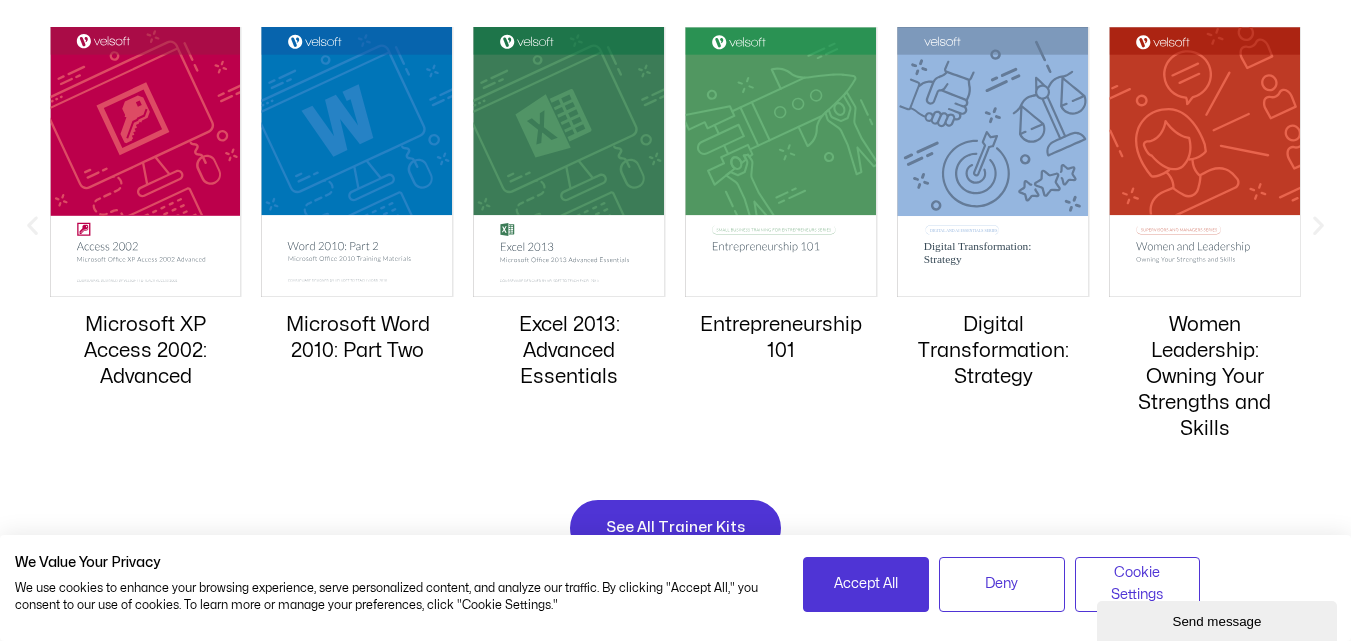 click at bounding box center [1318, 224] 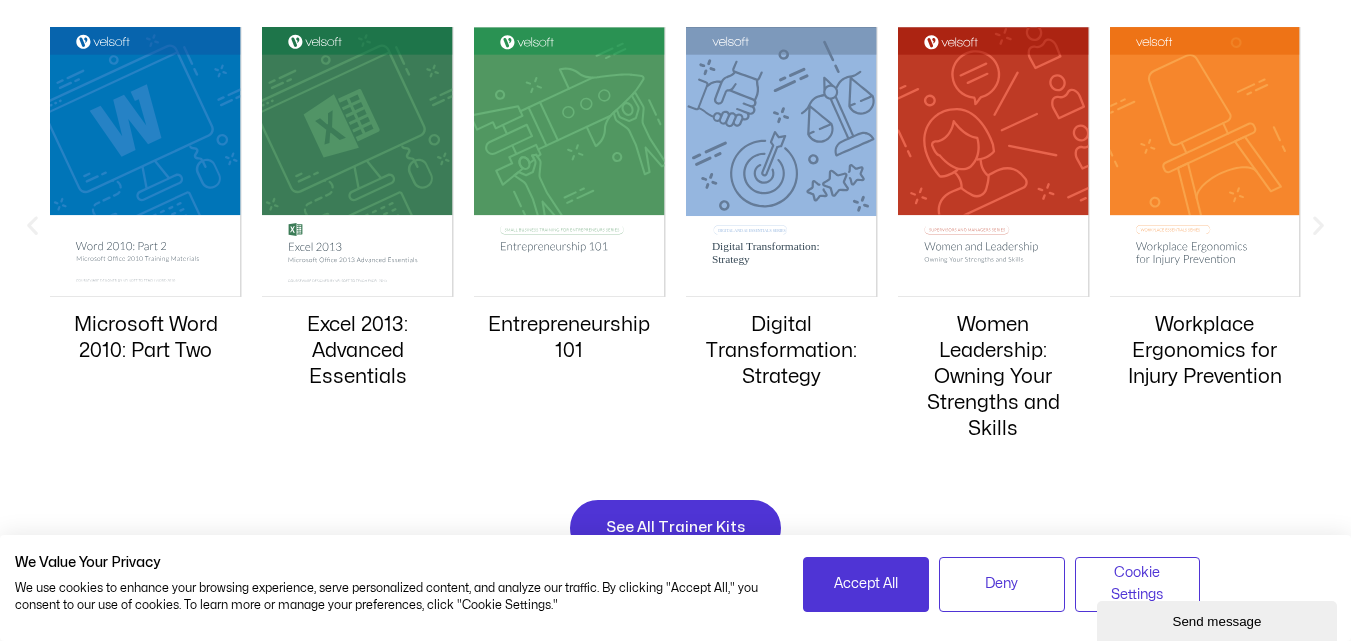 click at bounding box center (1318, 224) 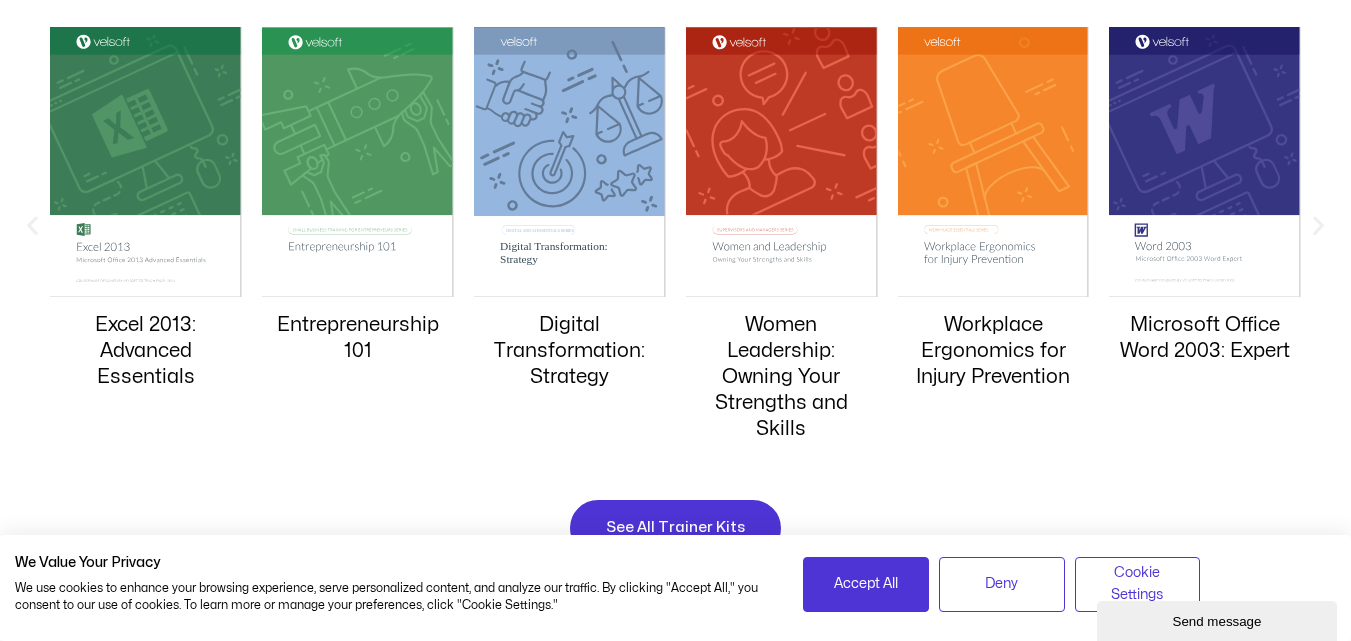 click at bounding box center (1318, 224) 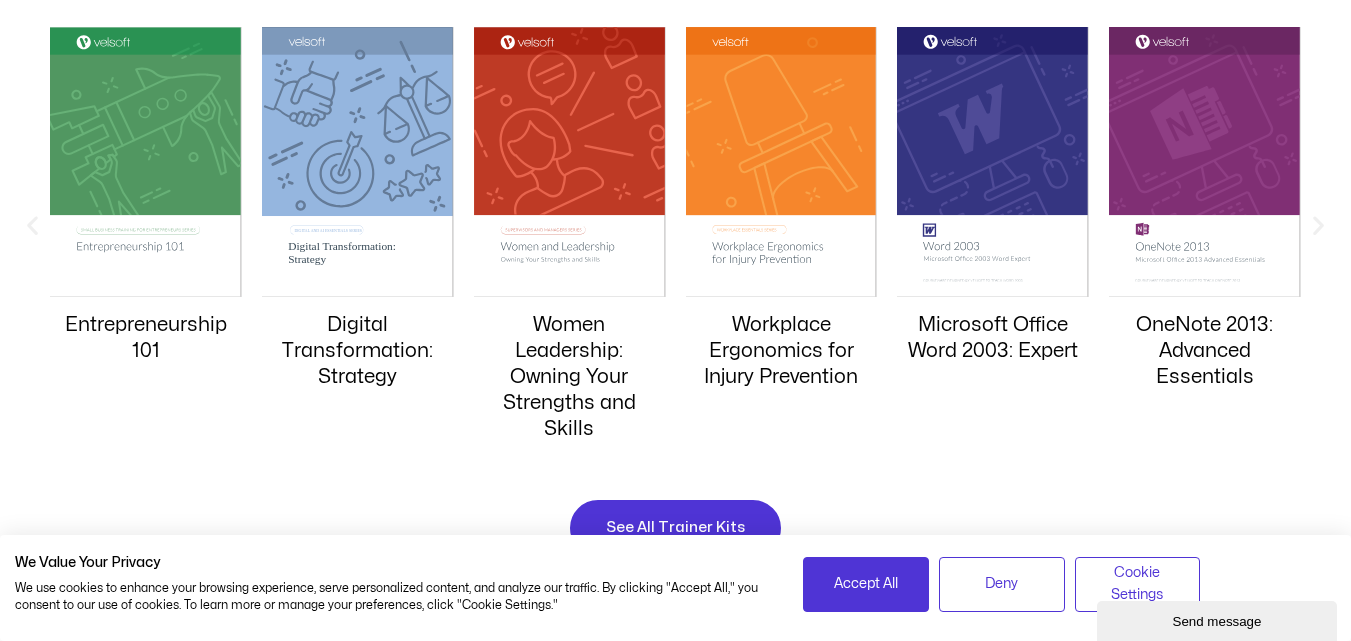click at bounding box center [1318, 224] 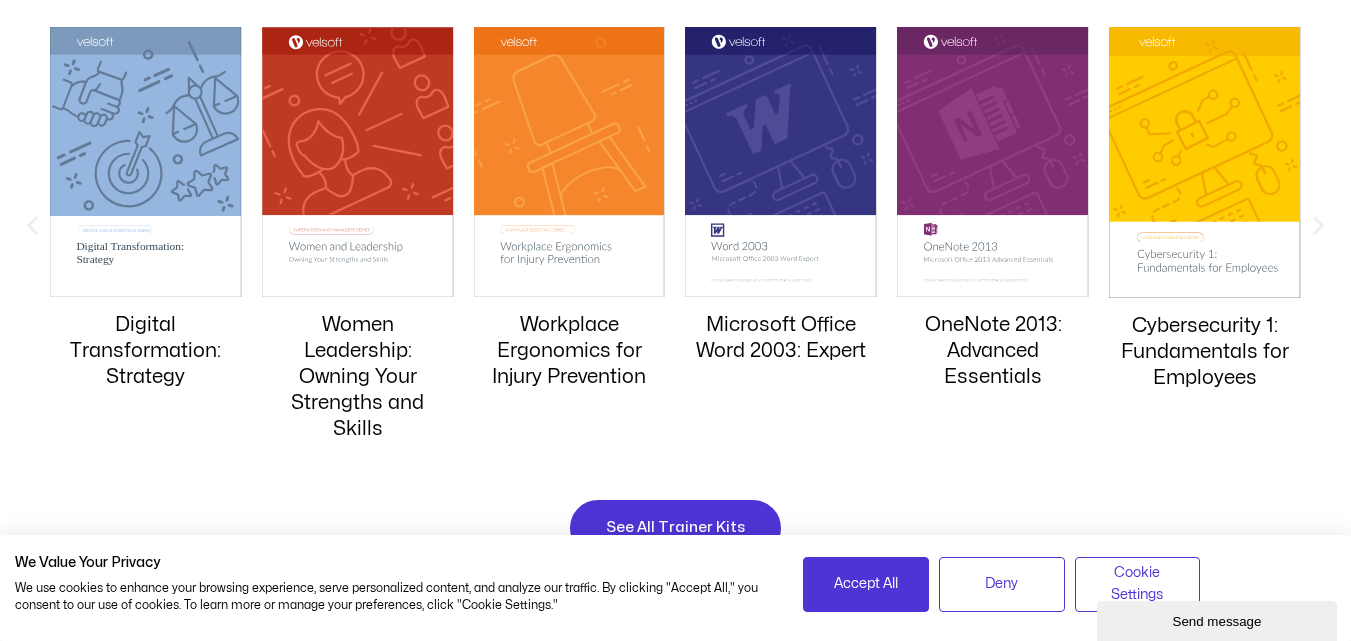 click at bounding box center [1318, 224] 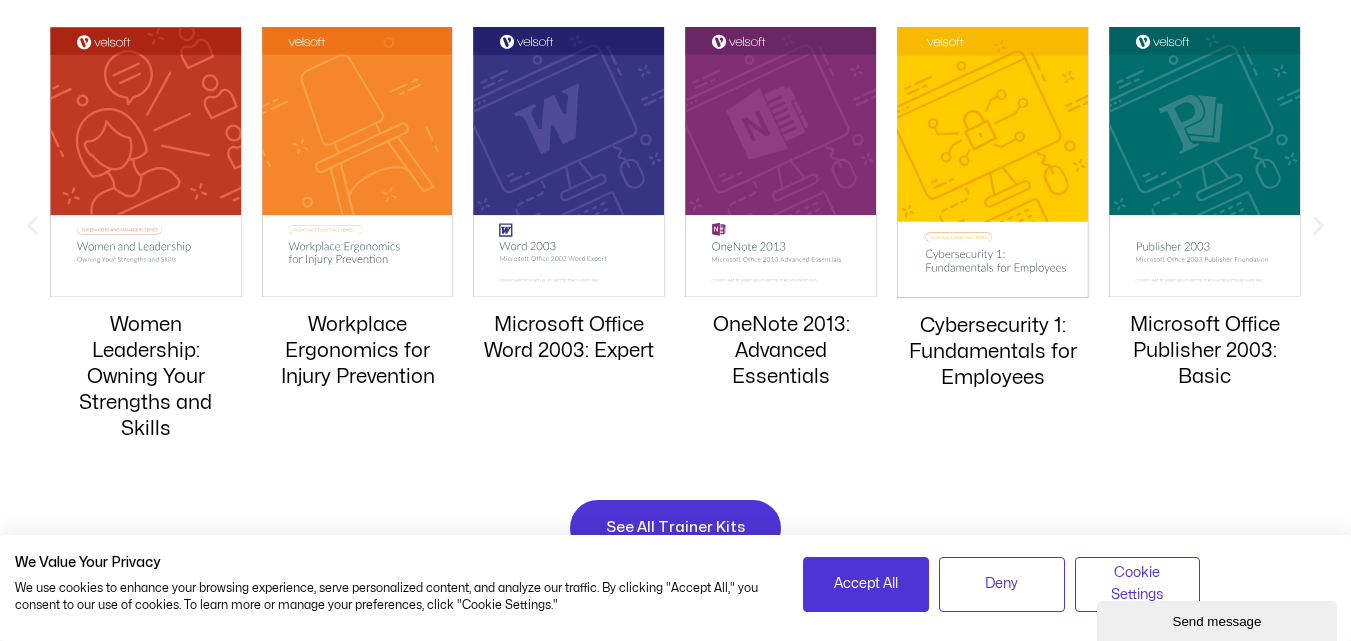 click at bounding box center [1318, 224] 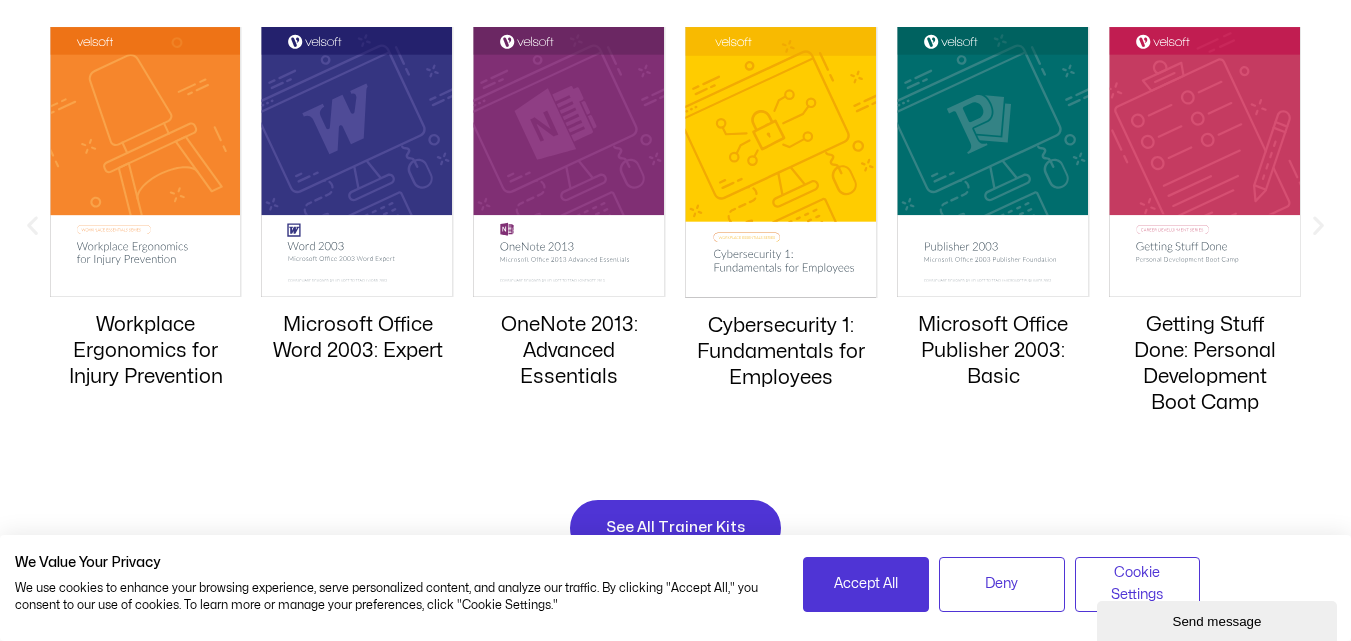 click at bounding box center [1318, 224] 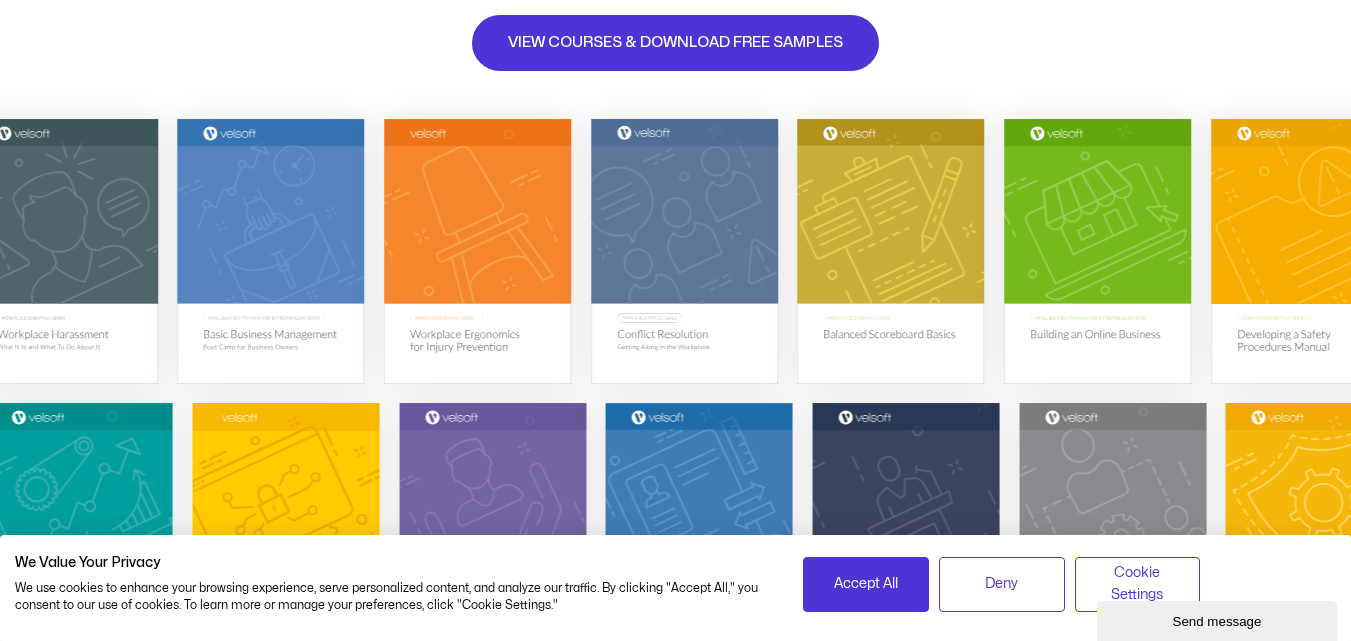 scroll, scrollTop: 0, scrollLeft: 0, axis: both 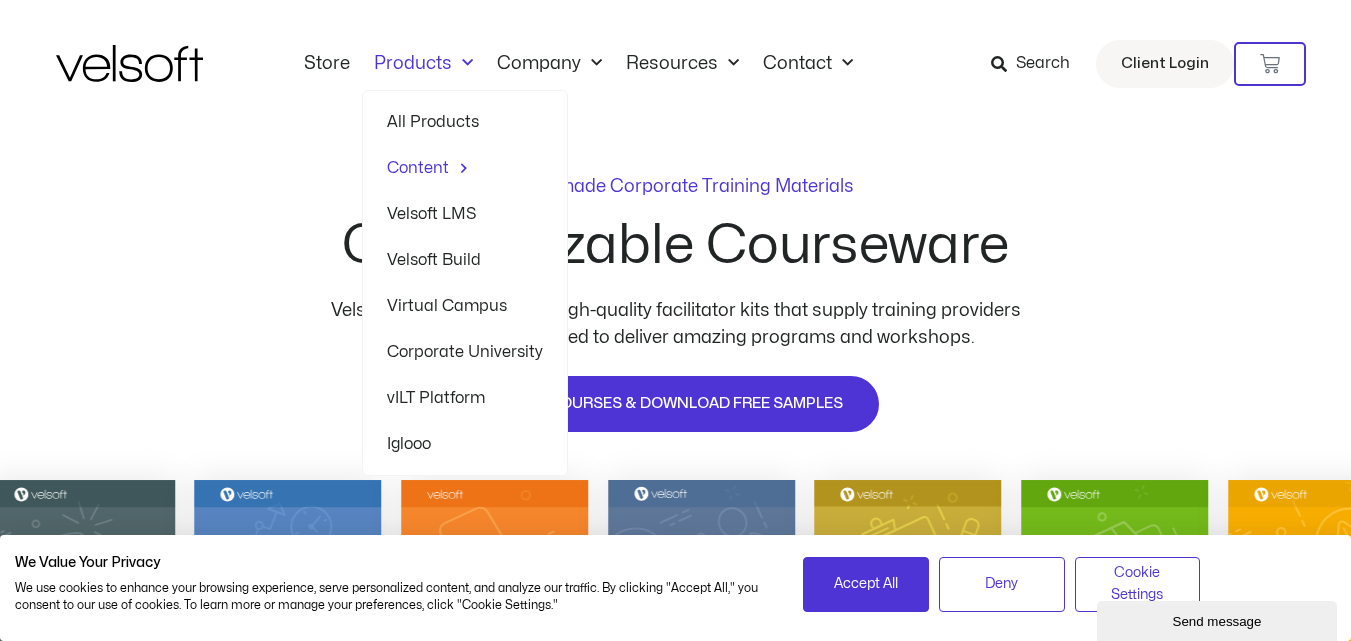 click on "Velsoft LMS" 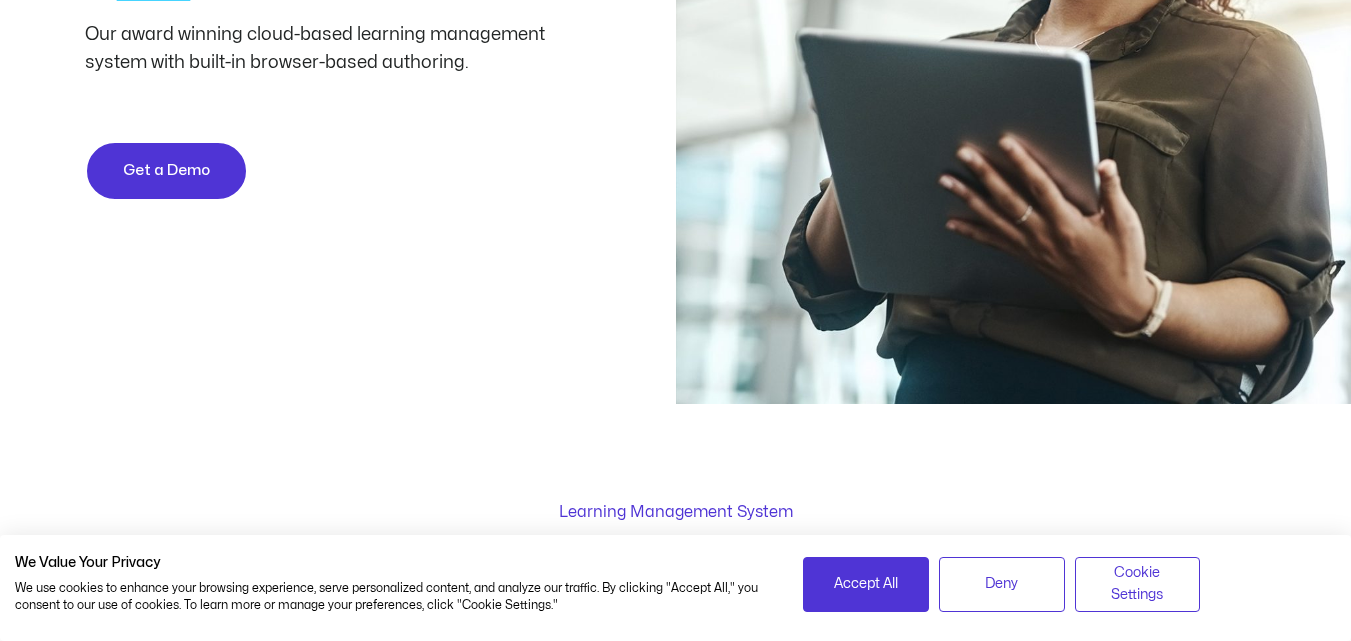 scroll, scrollTop: 784, scrollLeft: 0, axis: vertical 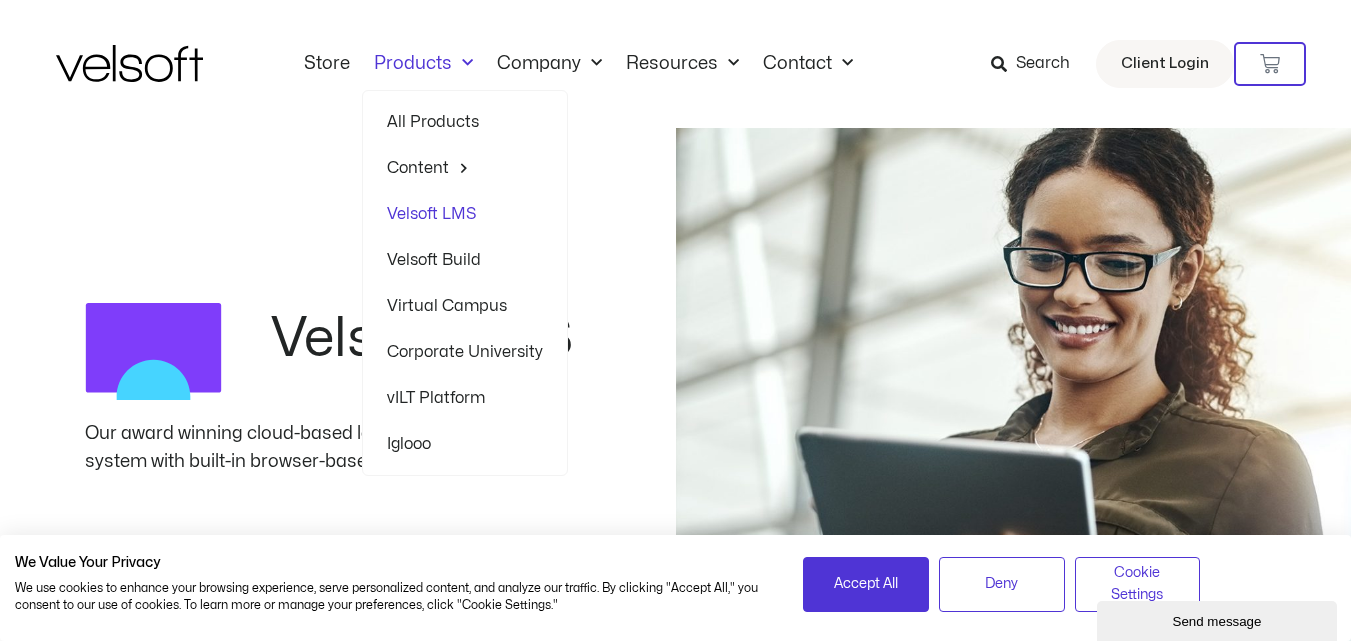 click on "Virtual Campus" 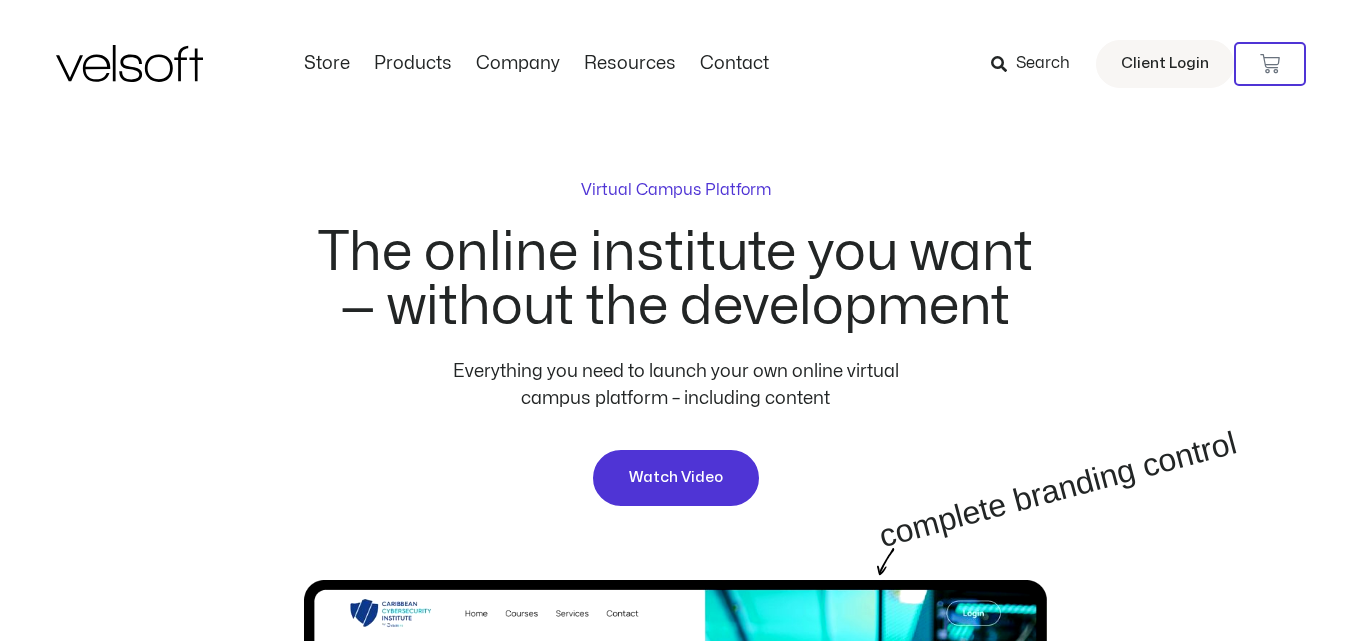 scroll, scrollTop: 0, scrollLeft: 0, axis: both 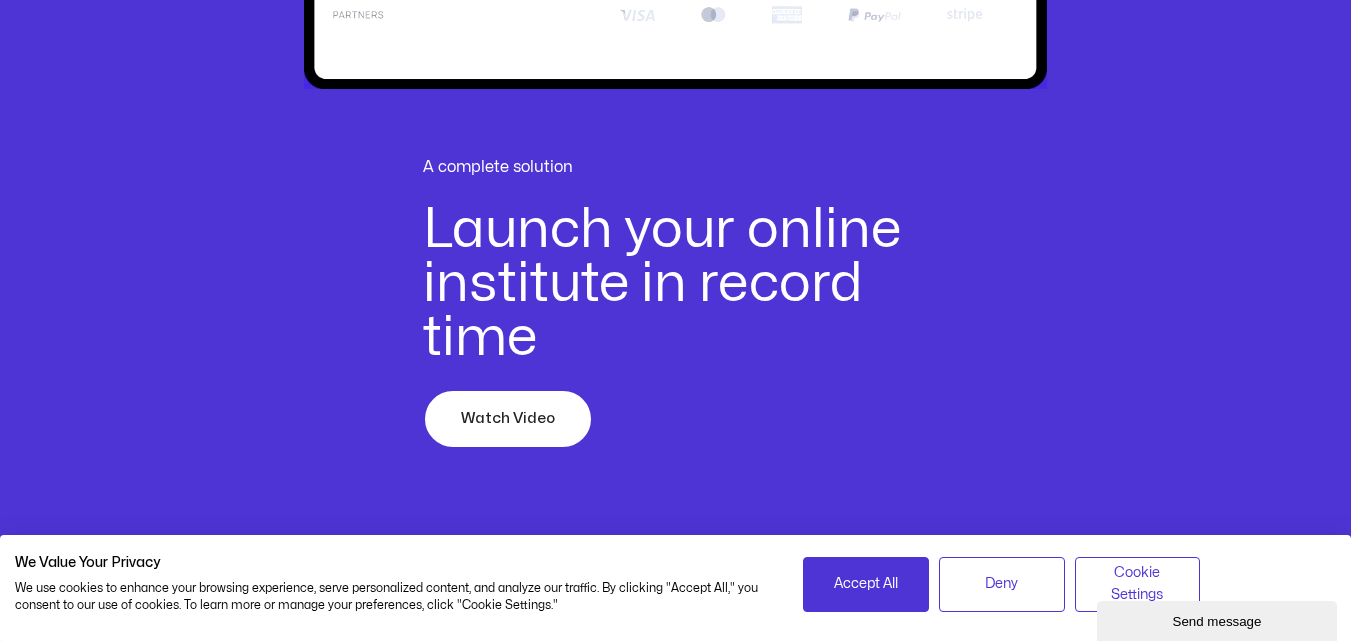 click on "Watch Video" at bounding box center (508, 419) 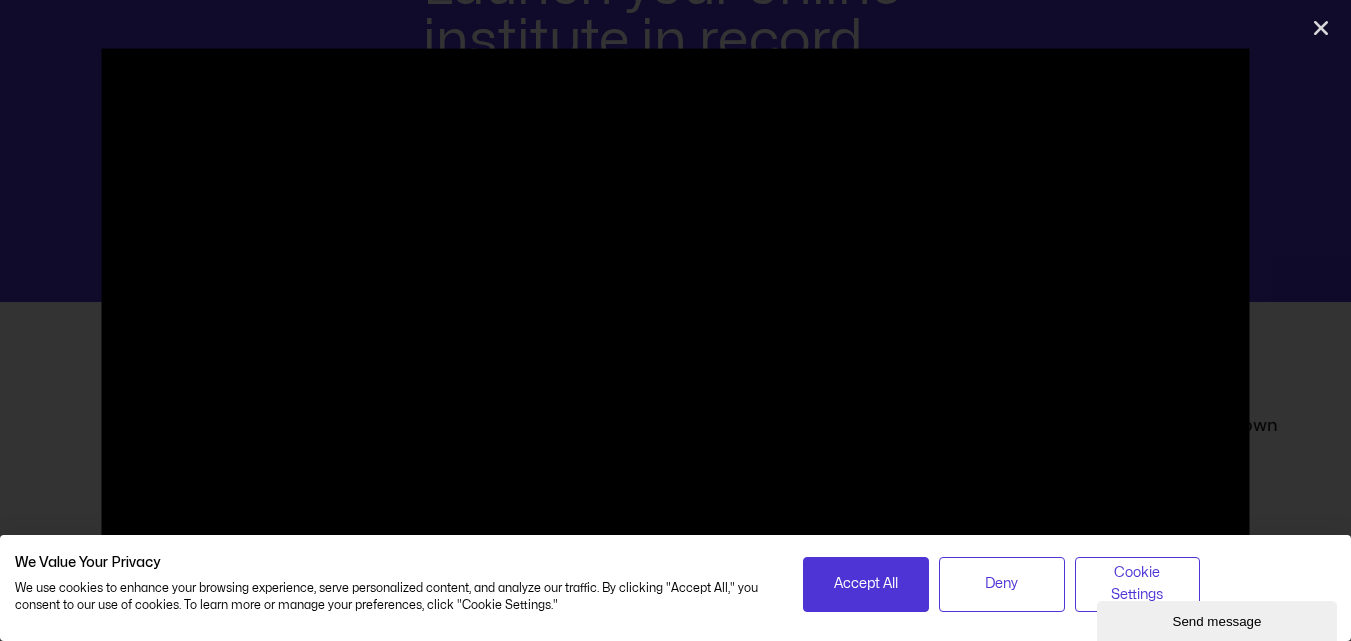 scroll, scrollTop: 1299, scrollLeft: 0, axis: vertical 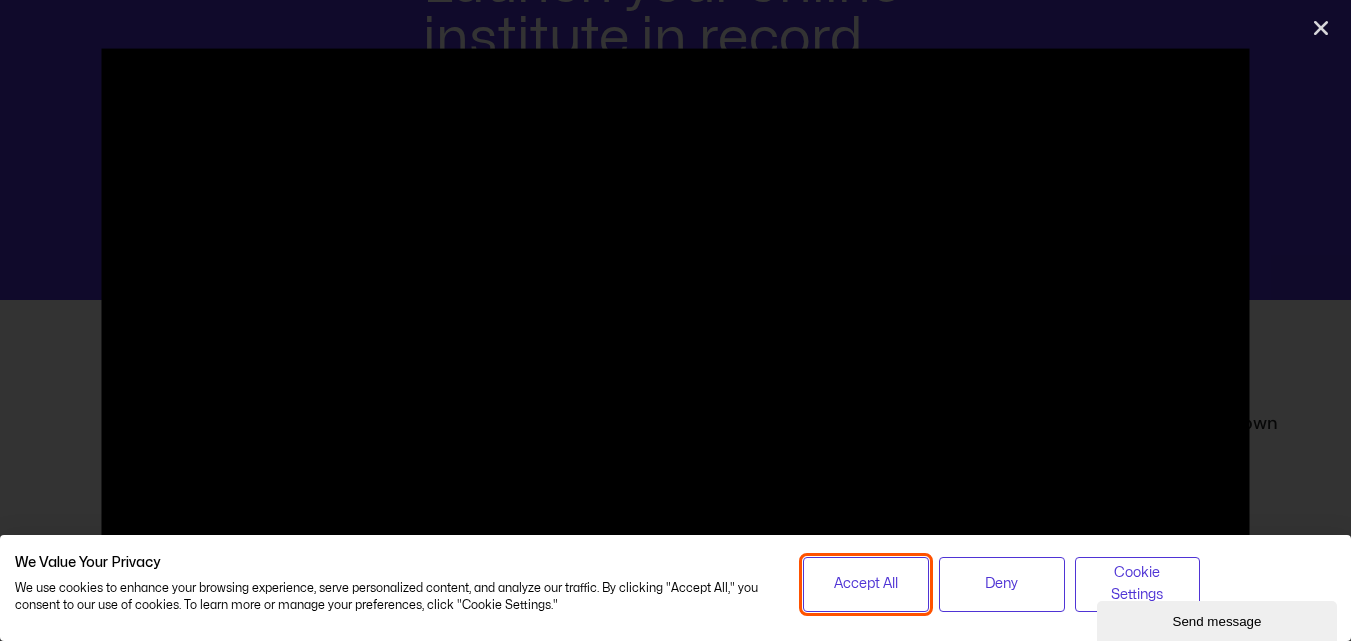 click on "Accept All" at bounding box center (866, 584) 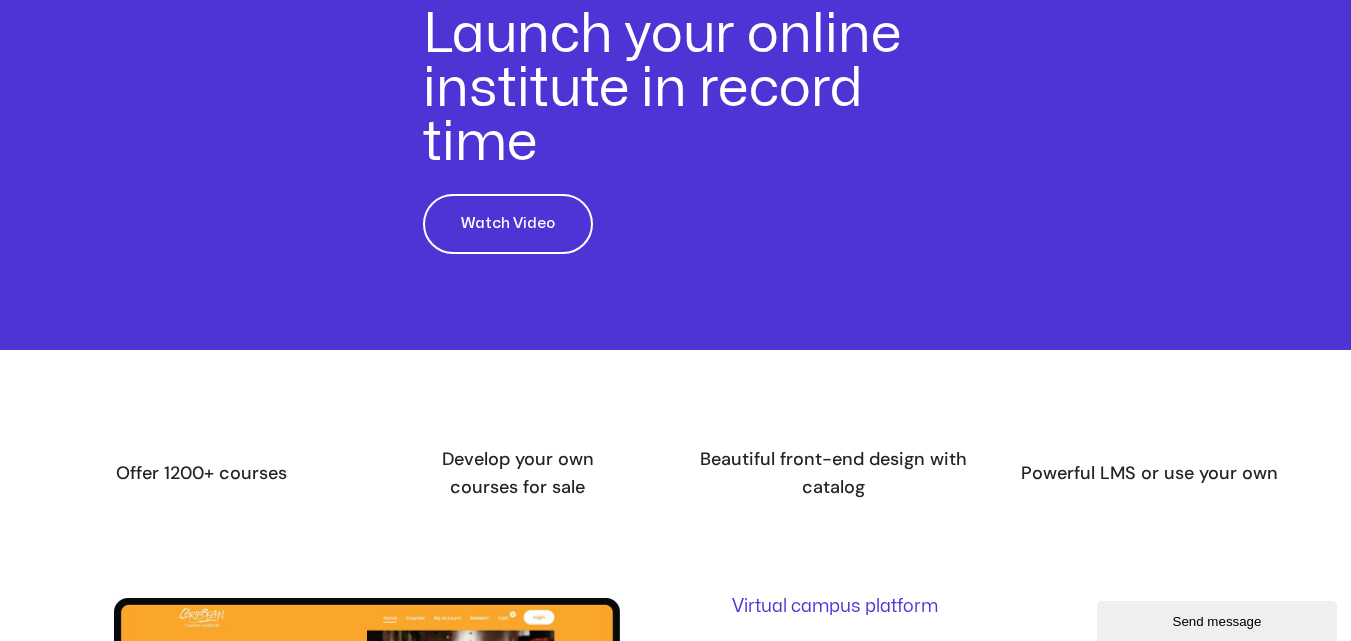 scroll, scrollTop: 1195, scrollLeft: 0, axis: vertical 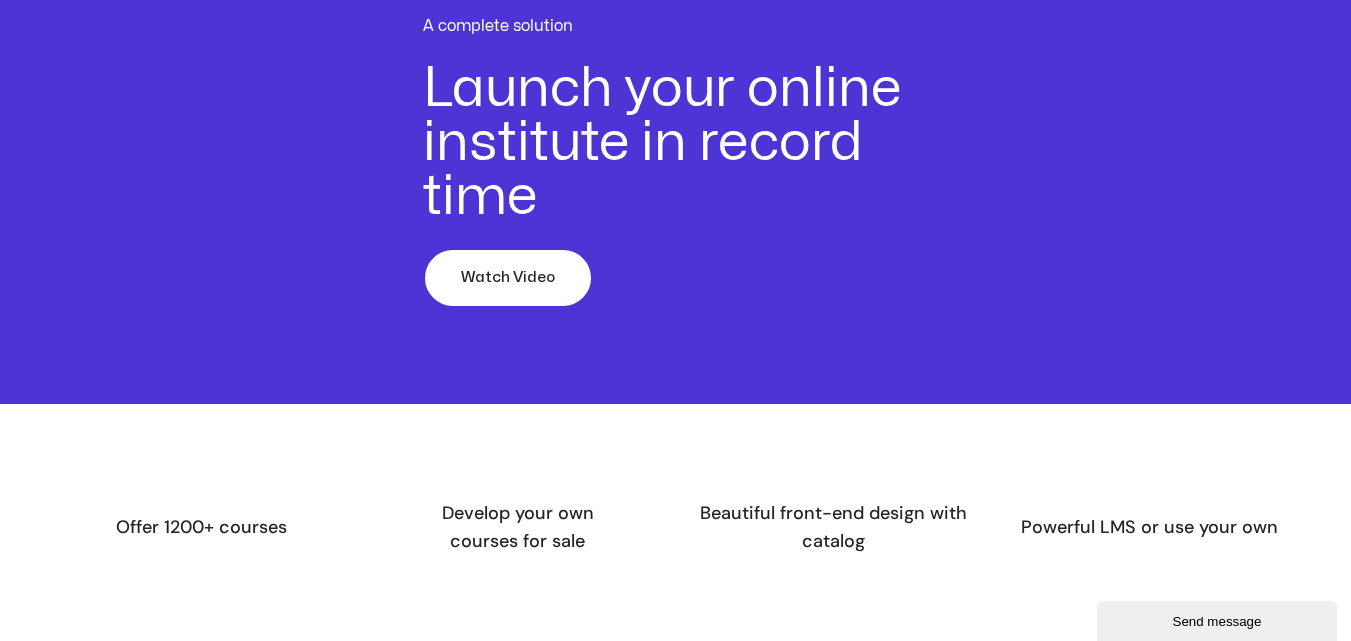 click on "Watch Video" at bounding box center (508, 278) 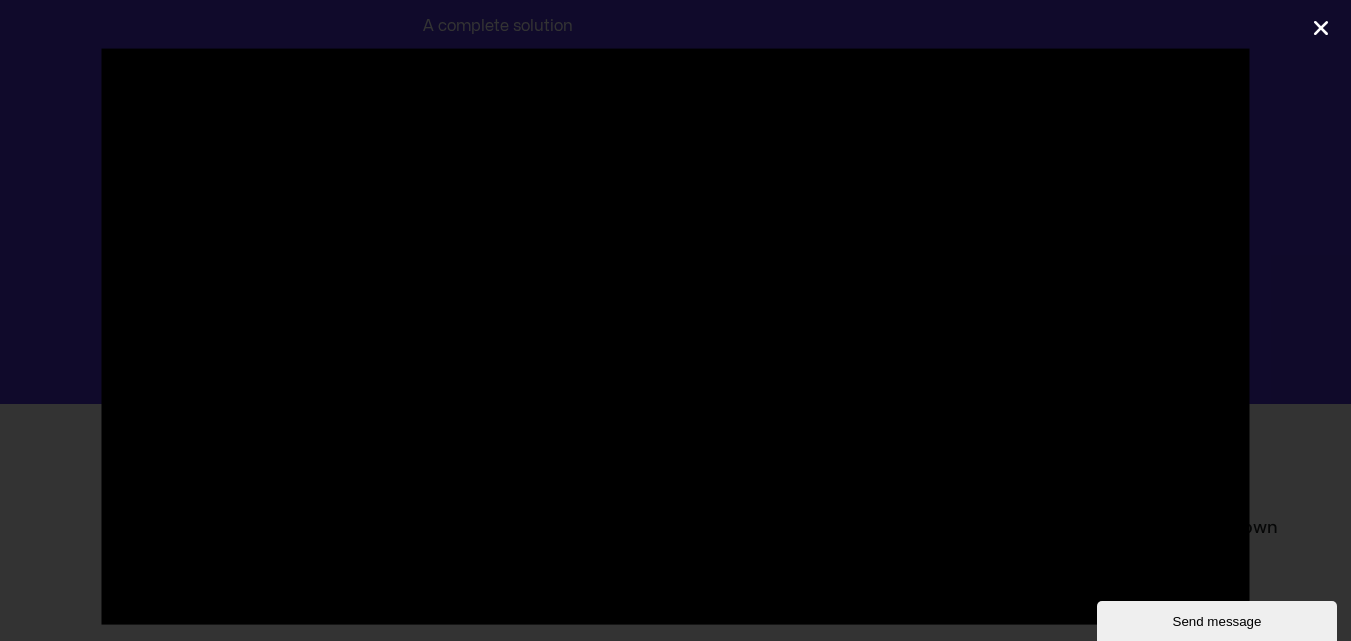 click at bounding box center [1321, 28] 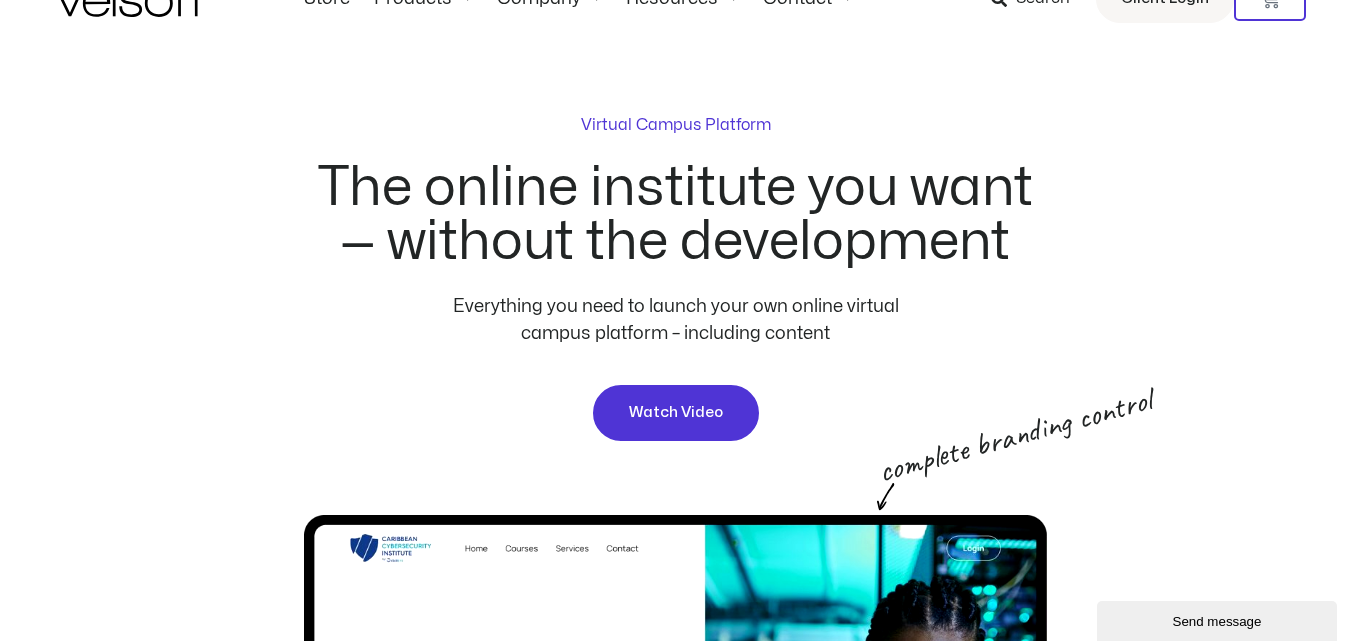 scroll, scrollTop: 0, scrollLeft: 0, axis: both 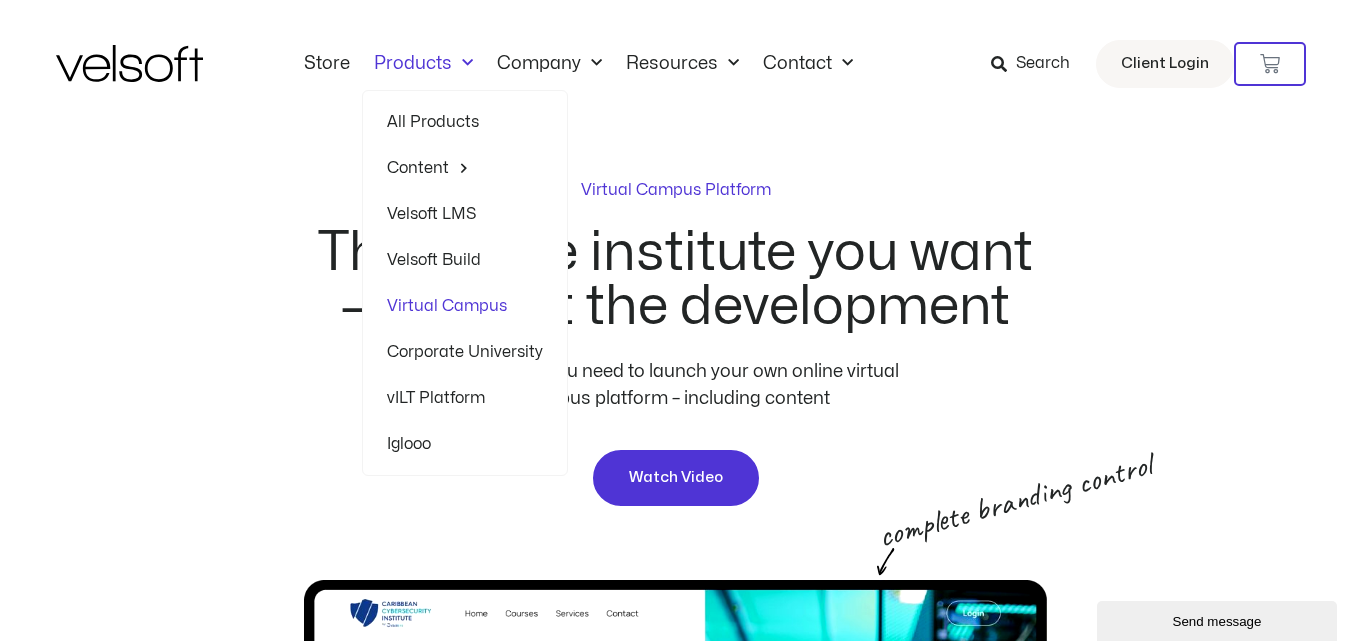 click on "Corporate University" 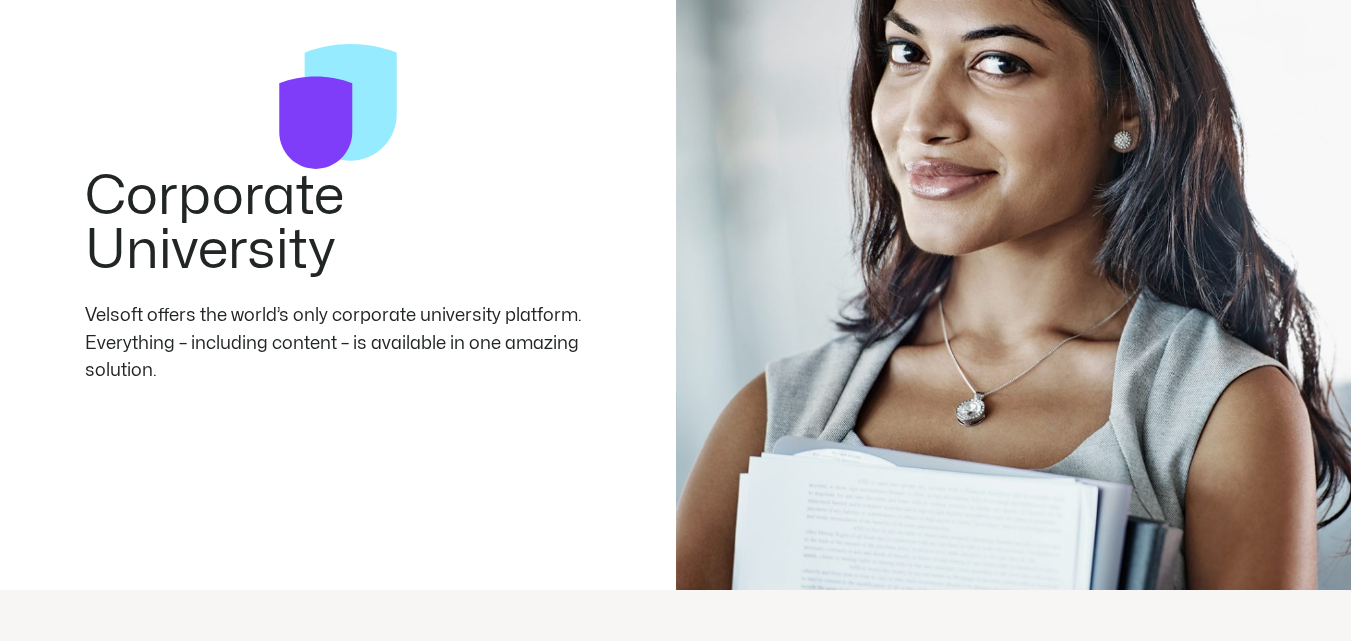 scroll, scrollTop: 215, scrollLeft: 0, axis: vertical 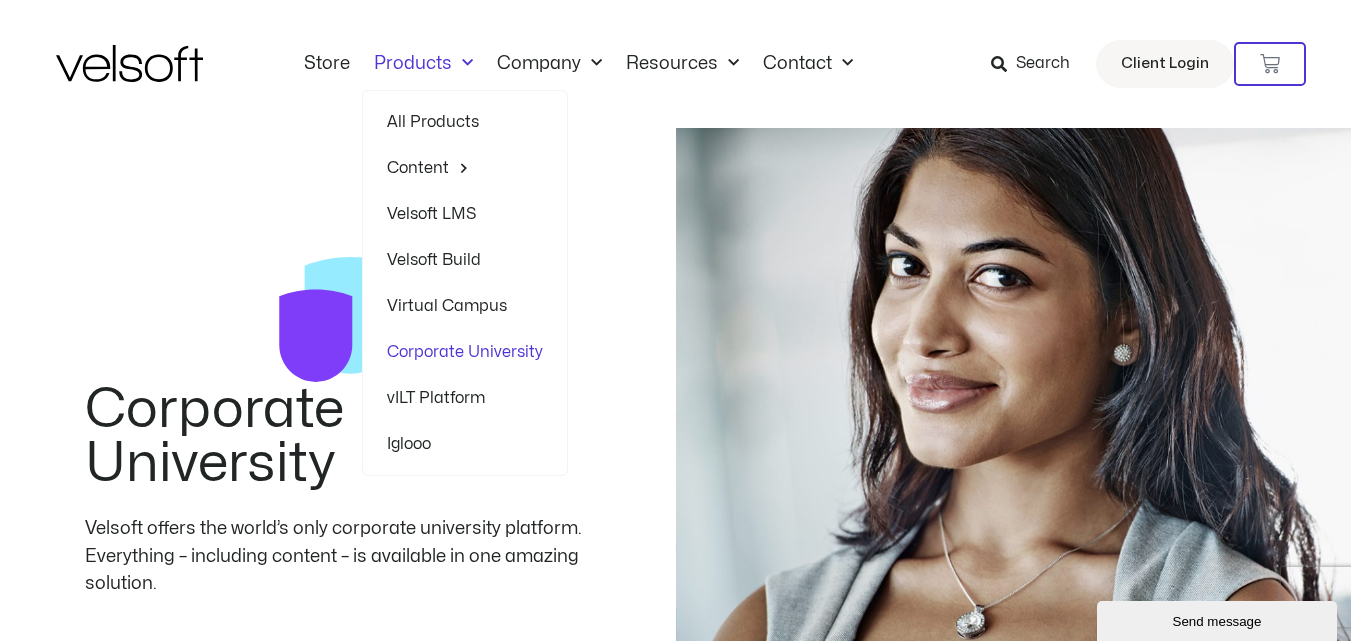 click on "vILT Platform" 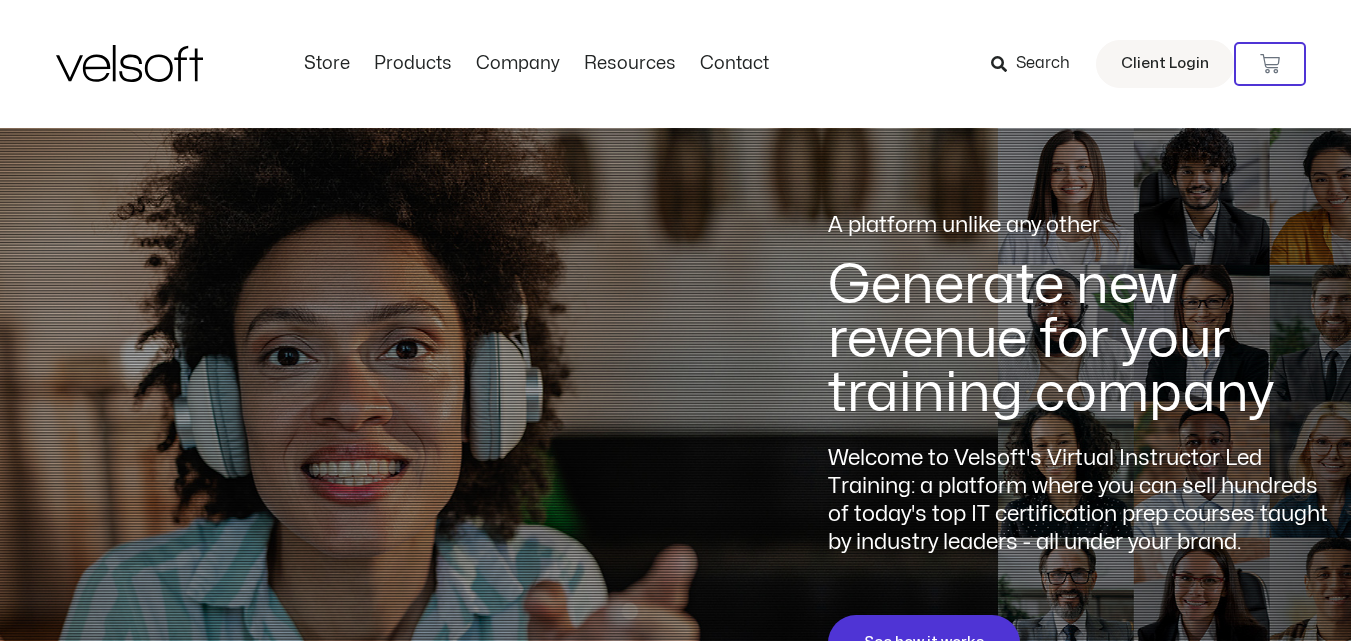 scroll, scrollTop: 0, scrollLeft: 0, axis: both 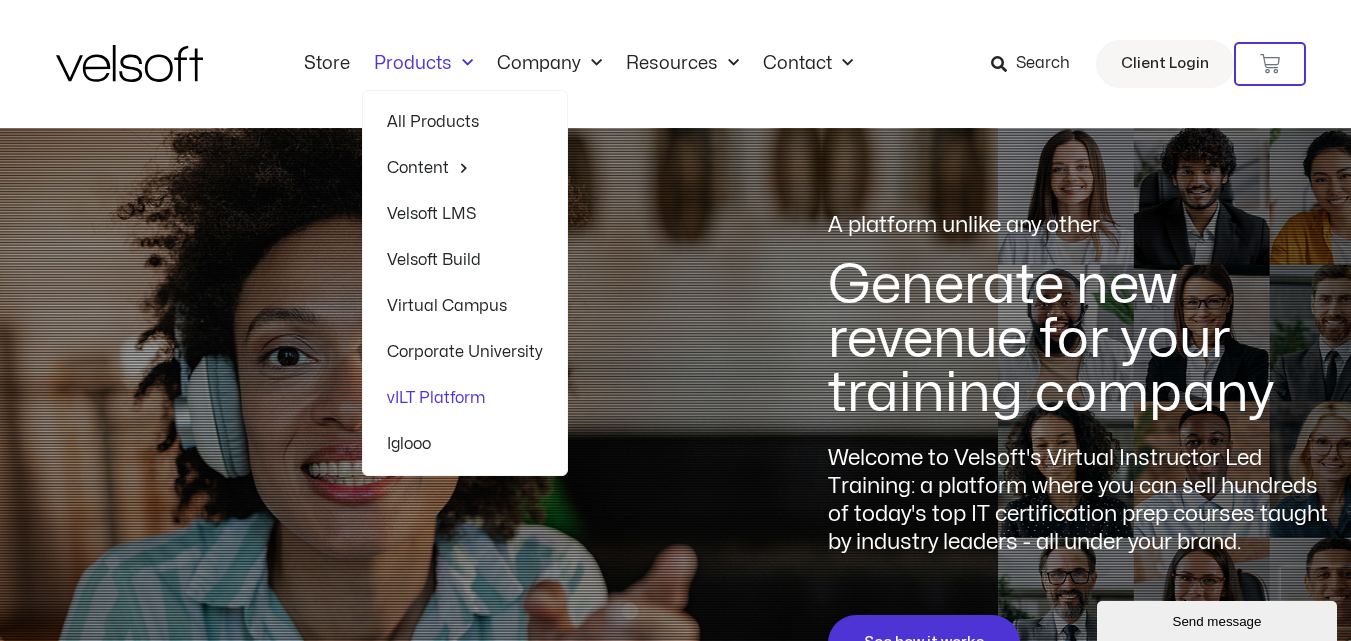 click on "Iglooo" 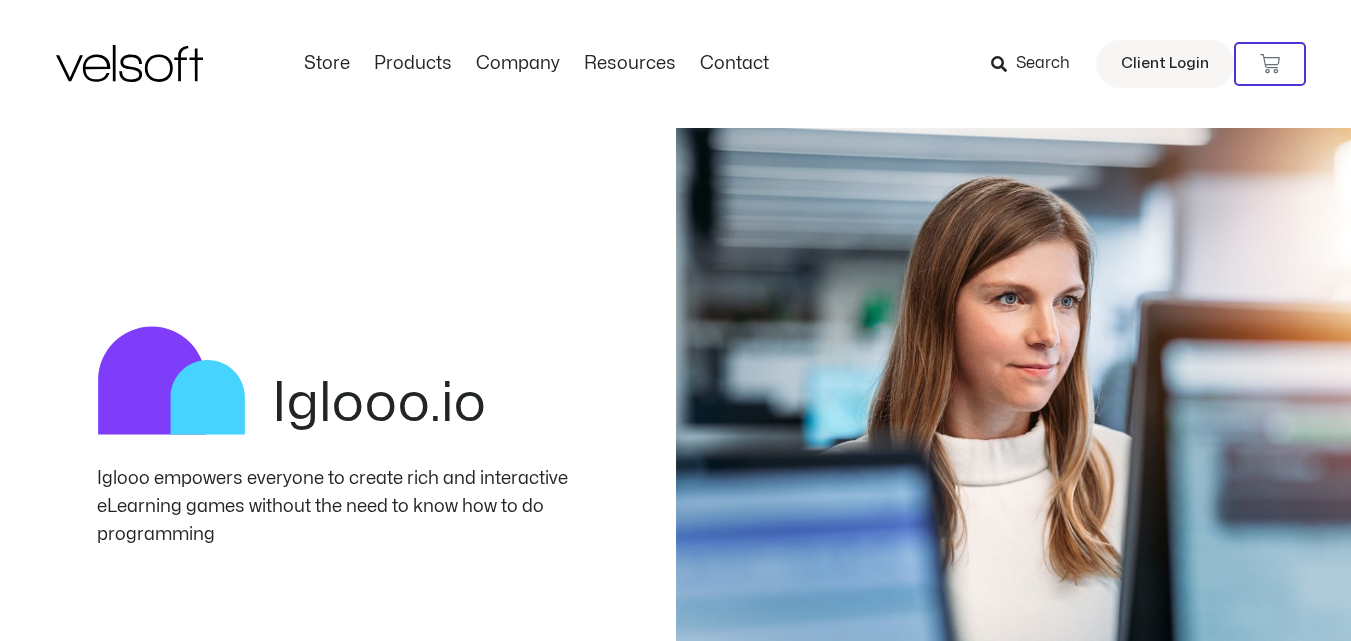 scroll, scrollTop: 0, scrollLeft: 0, axis: both 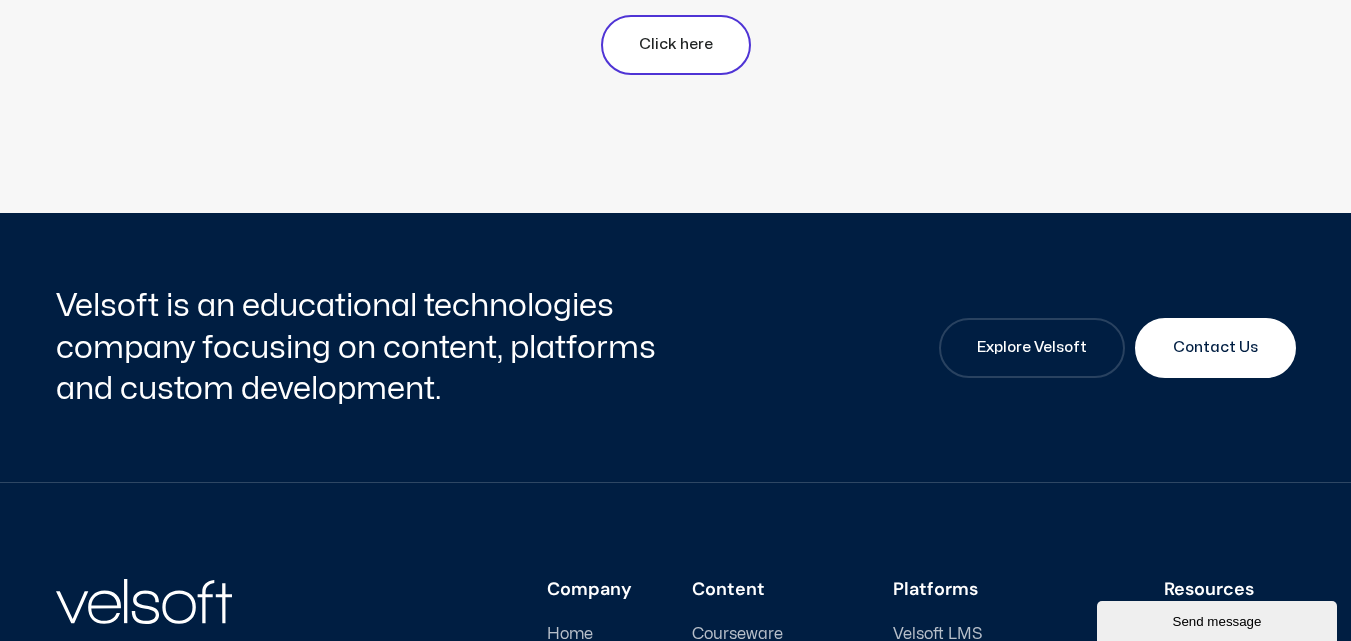 click on "Click here" at bounding box center [676, 45] 